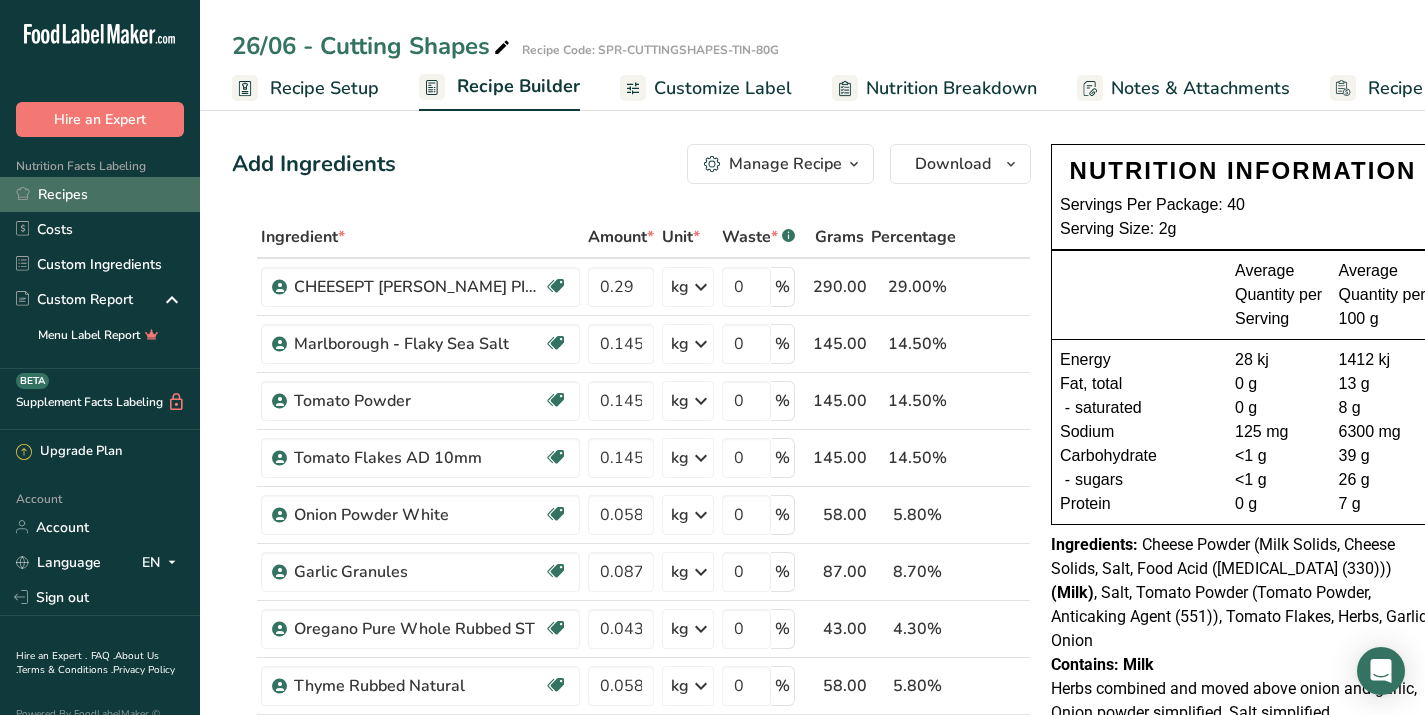 scroll, scrollTop: 0, scrollLeft: 0, axis: both 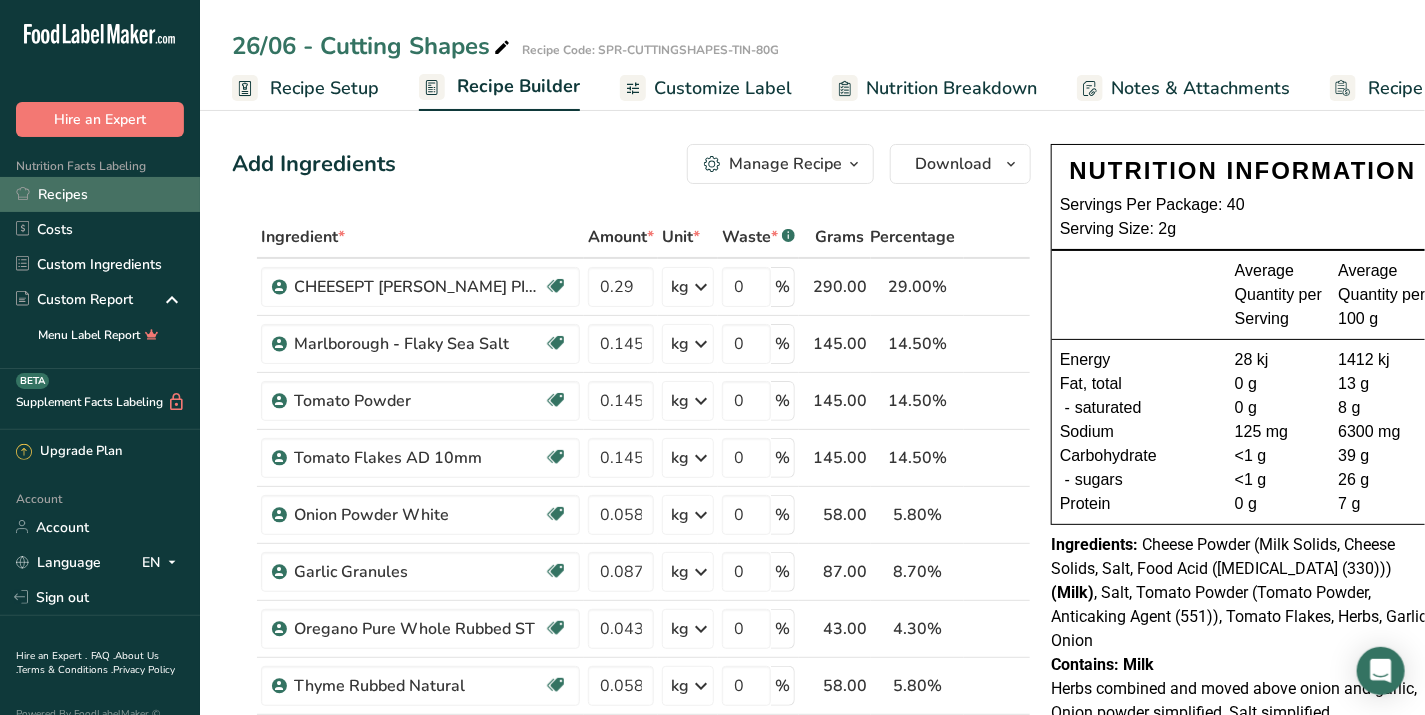click on "Recipes" at bounding box center [100, 194] 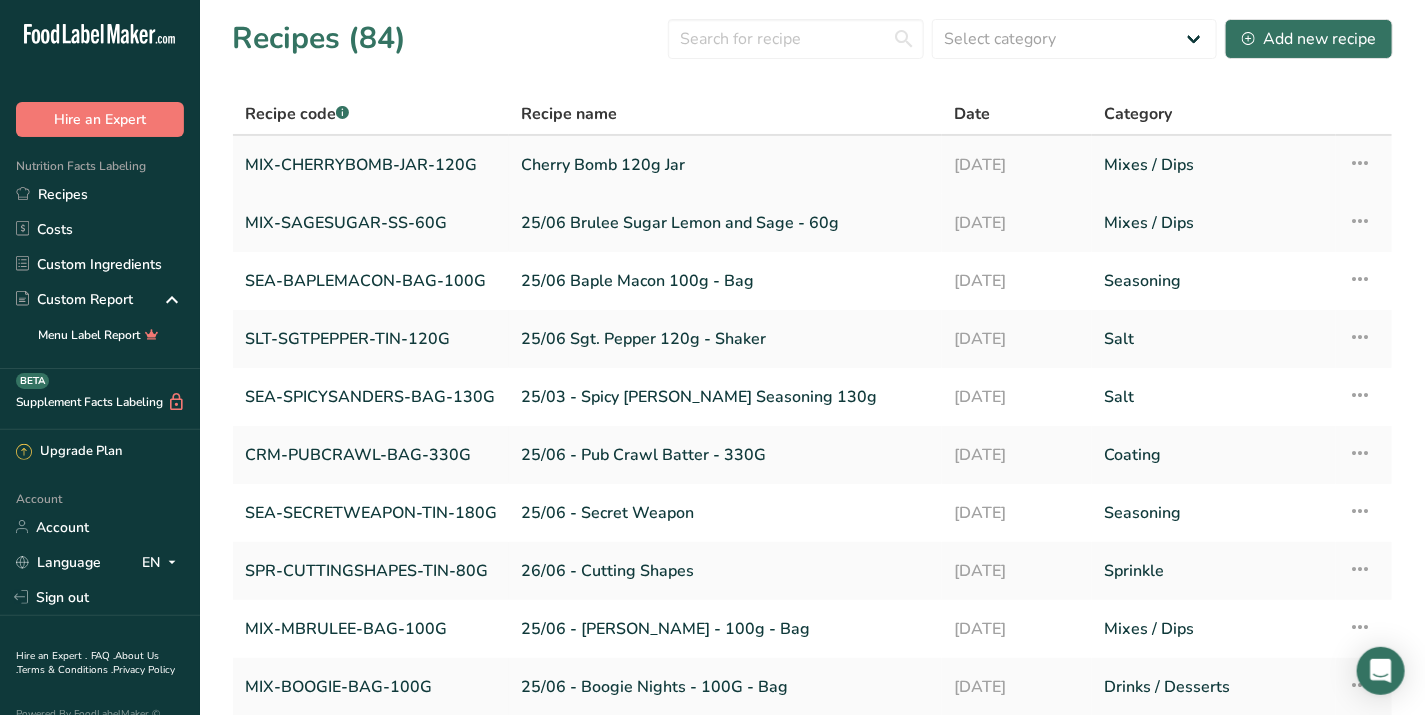scroll, scrollTop: 4, scrollLeft: 0, axis: vertical 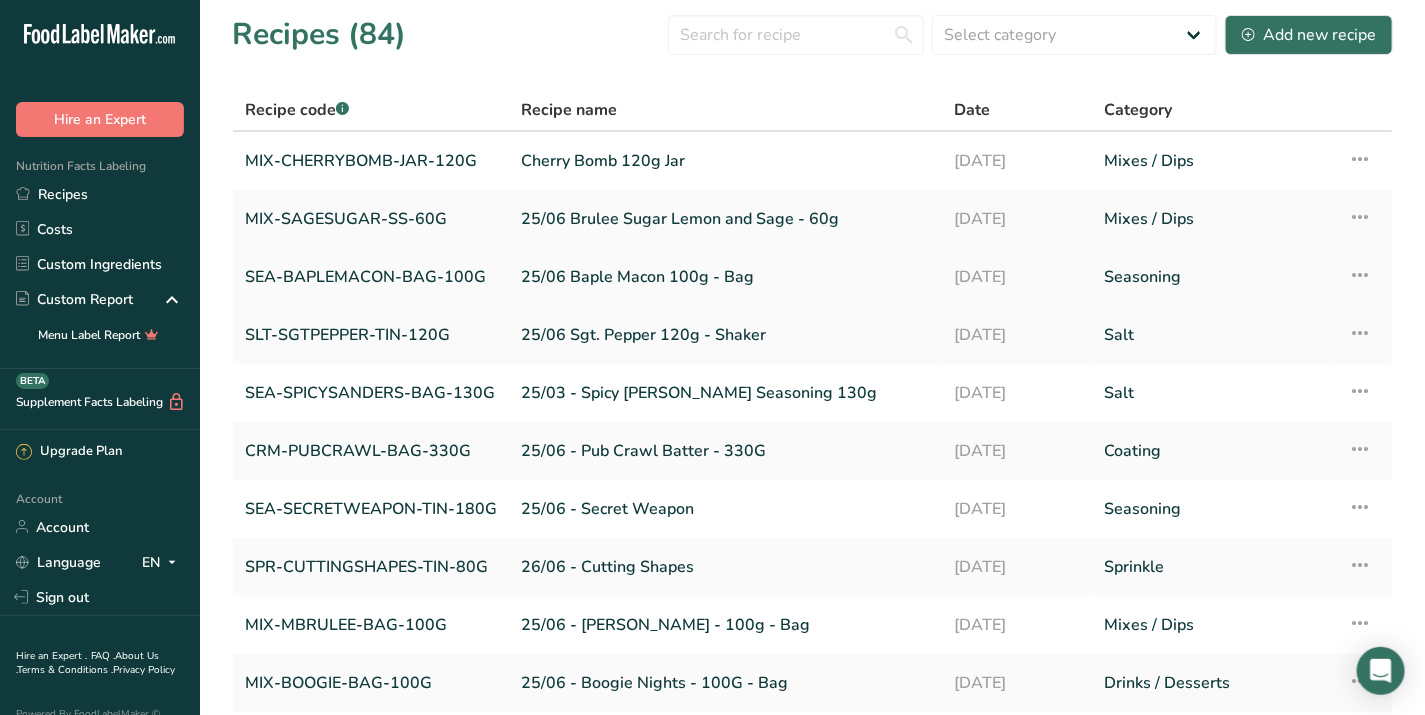 click on "25/06 Baple Macon 100g - Bag" at bounding box center (725, 277) 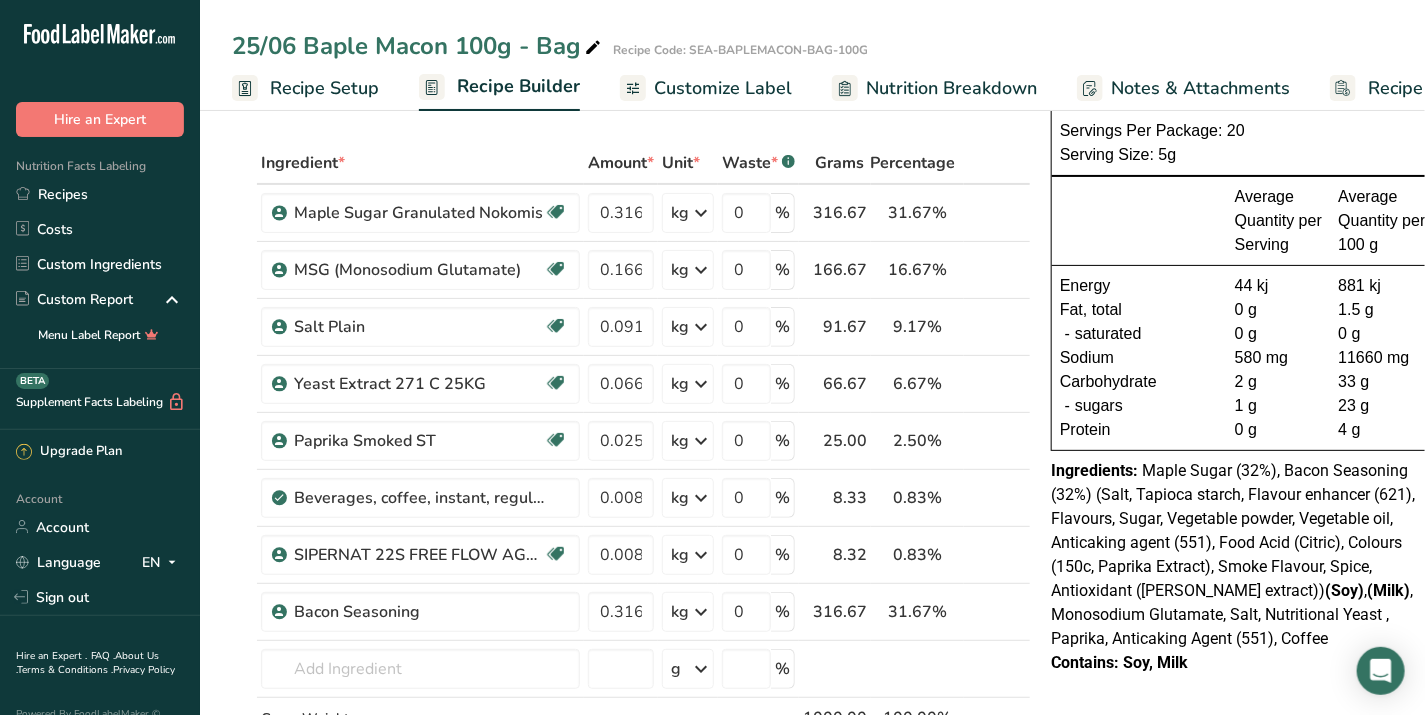 scroll, scrollTop: 88, scrollLeft: 0, axis: vertical 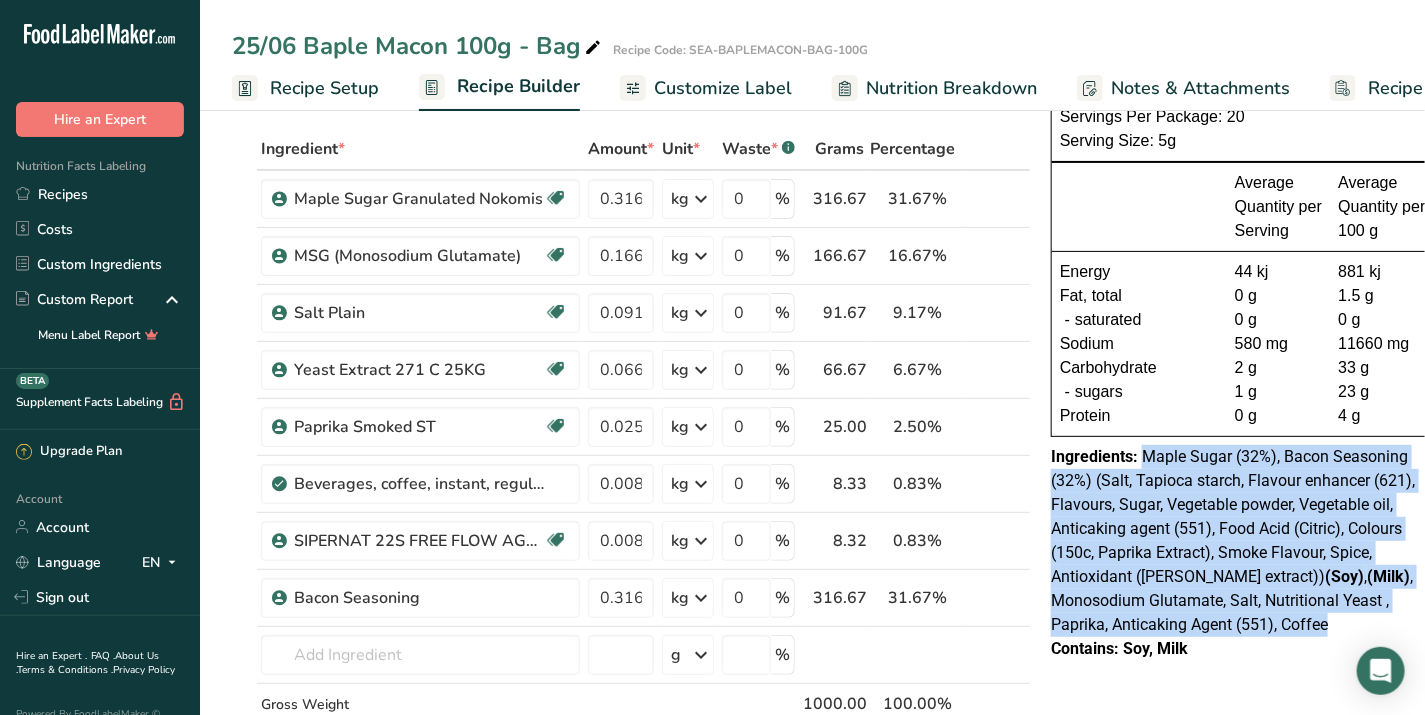 drag, startPoint x: 1138, startPoint y: 456, endPoint x: 1352, endPoint y: 633, distance: 277.71387 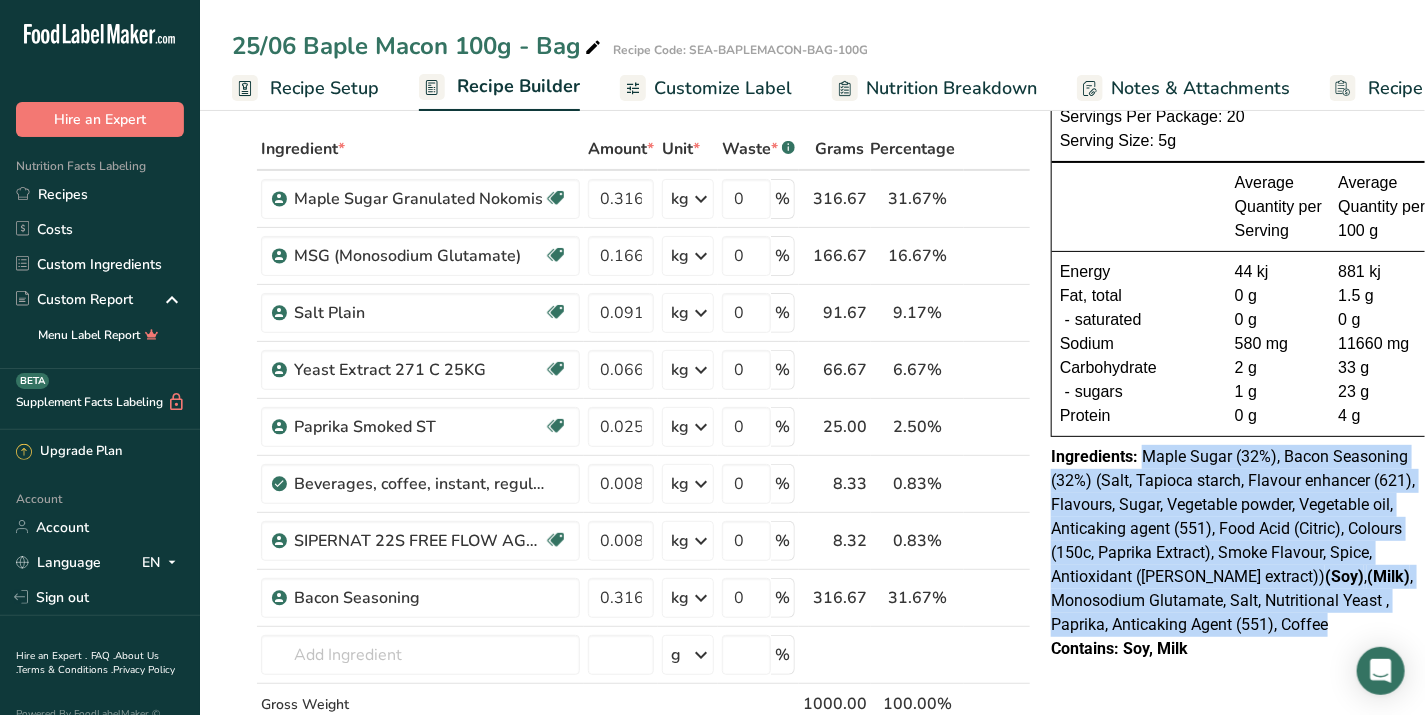 click on "Ingredients:    Maple Sugar (32%), Bacon Seasoning (32%) (Salt, Tapioca starch, Flavour enhancer (621), Flavours, Sugar, Vegetable powder, Vegetable oil, Anticaking agent (551), Food Acid (Citric), Colours (150c, Paprika Extract), Smoke Flavour, Spice, Antioxidant ([PERSON_NAME] extract))  (Soy) ,  (Milk) , Monosodium Glutamate, Salt, Nutritional Yeast , Paprika, Anticaking Agent (551), Coffee" at bounding box center [1243, 541] 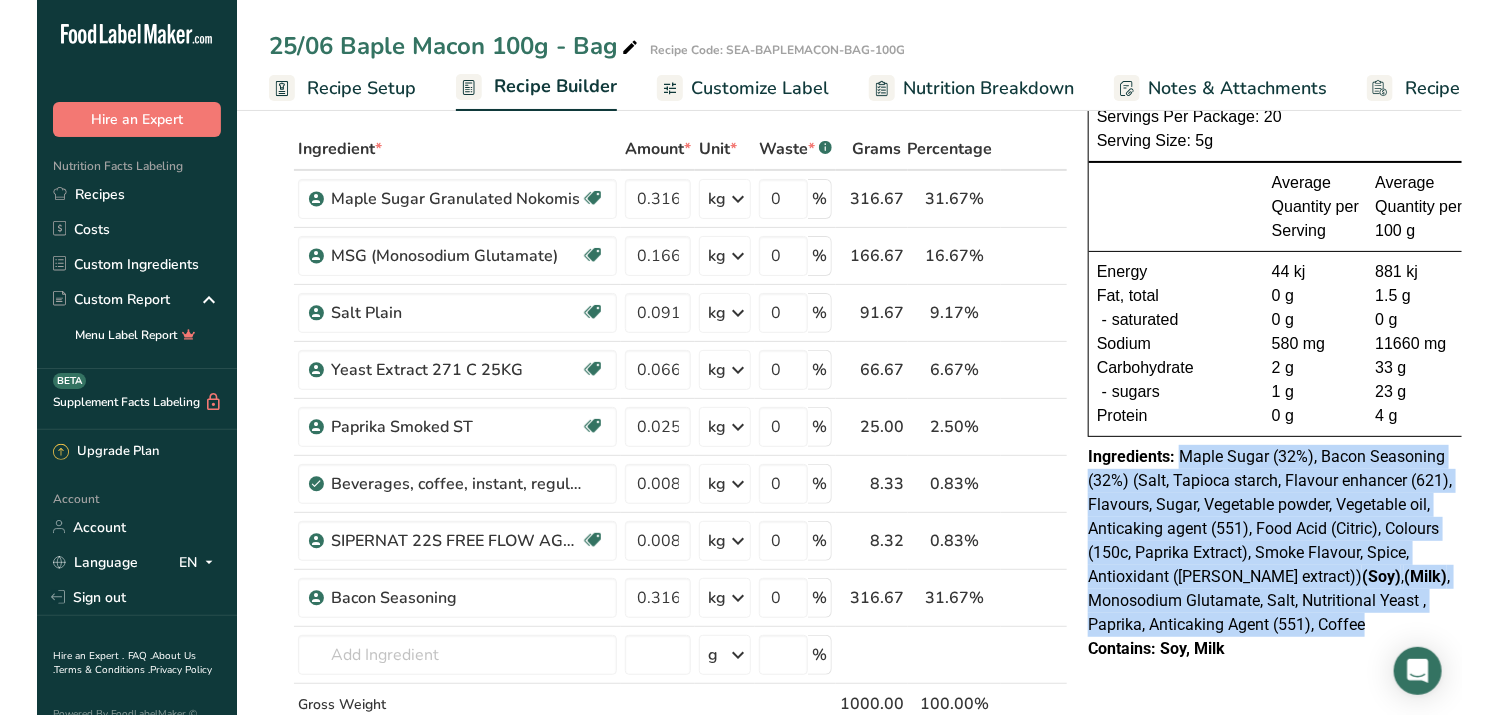 scroll, scrollTop: 0, scrollLeft: 0, axis: both 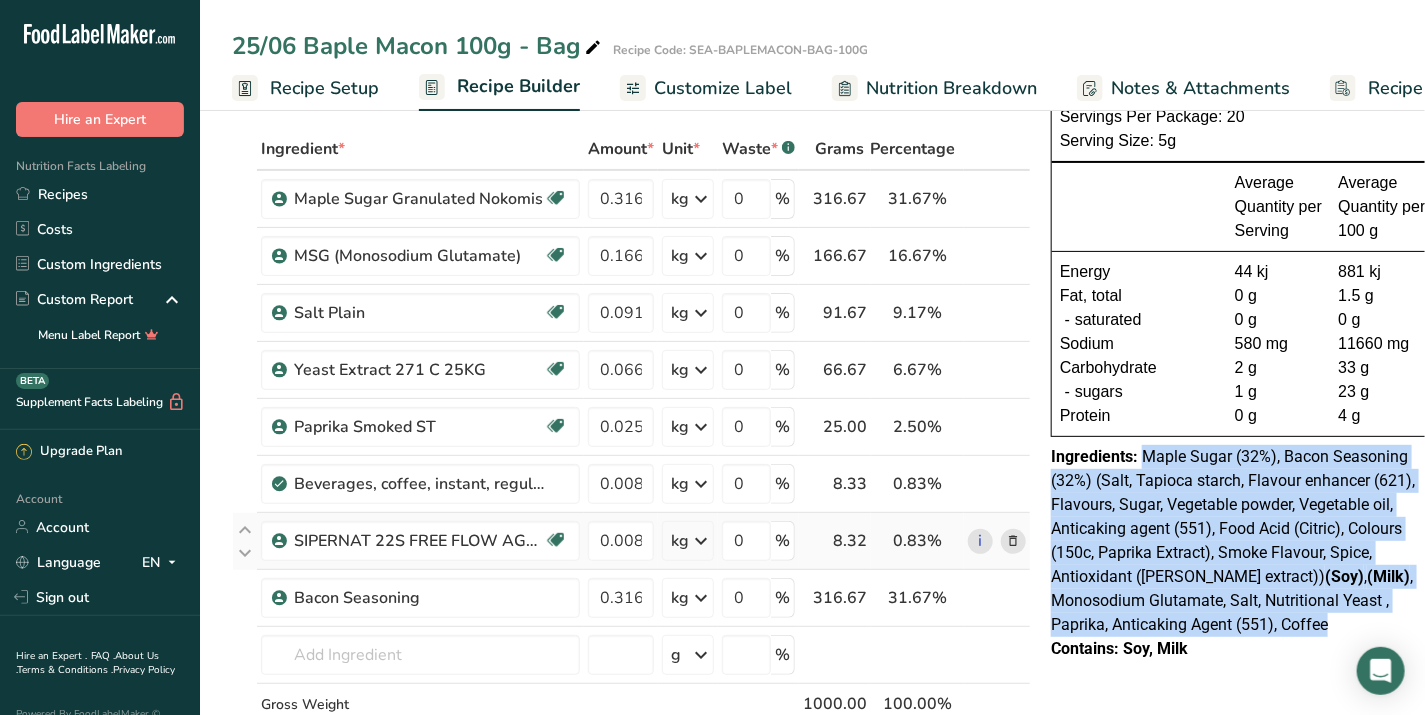 copy on "Maple Sugar (32%), Bacon Seasoning (32%) (Salt, Tapioca starch, Flavour enhancer (621), Flavours, Sugar, Vegetable powder, Vegetable oil, Anticaking agent (551), Food Acid (Citric), Colours (150c, Paprika Extract), Smoke Flavour, Spice, Antioxidant ([PERSON_NAME] extract))  (Soy) ,  (Milk) , Monosodium Glutamate, Salt, Nutritional Yeast , Paprika, Anticaking Agent (551), Coffee" 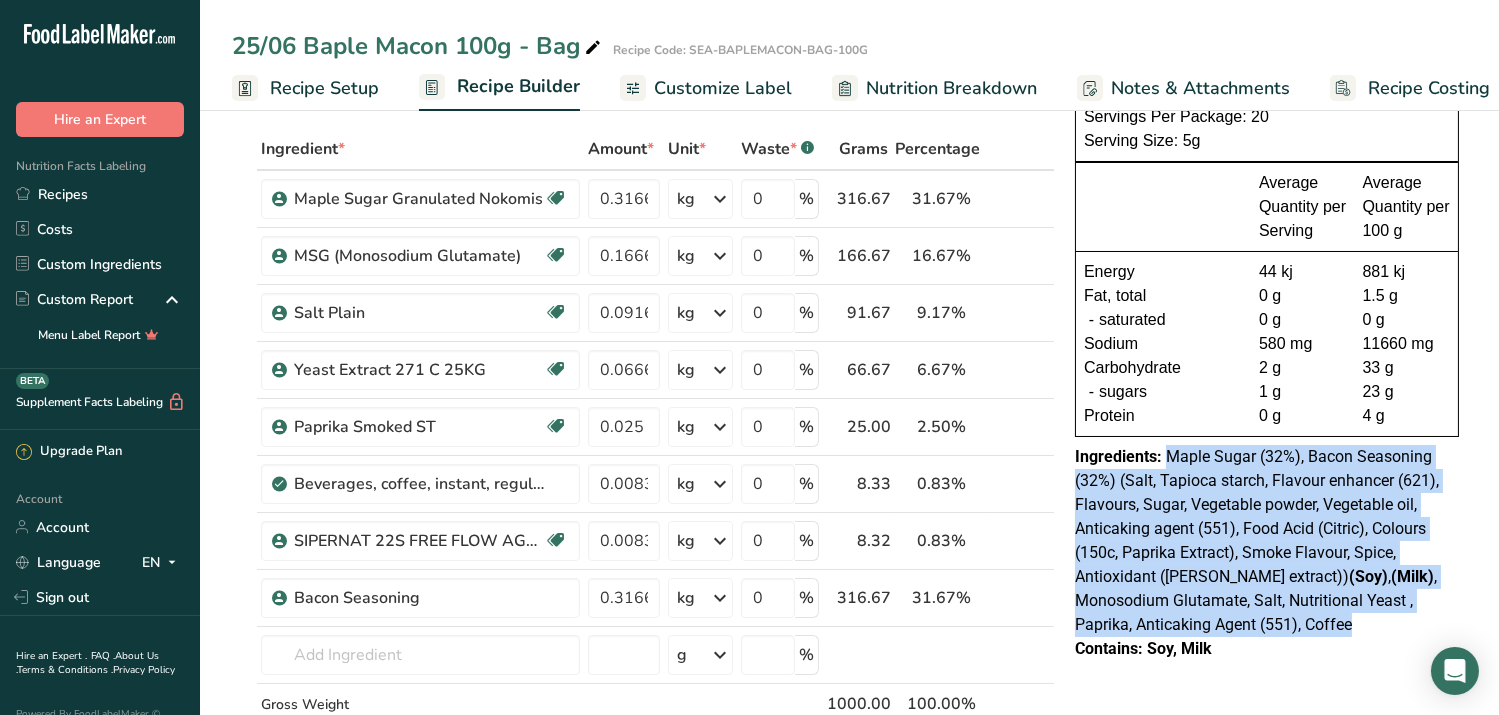 scroll, scrollTop: 0, scrollLeft: 0, axis: both 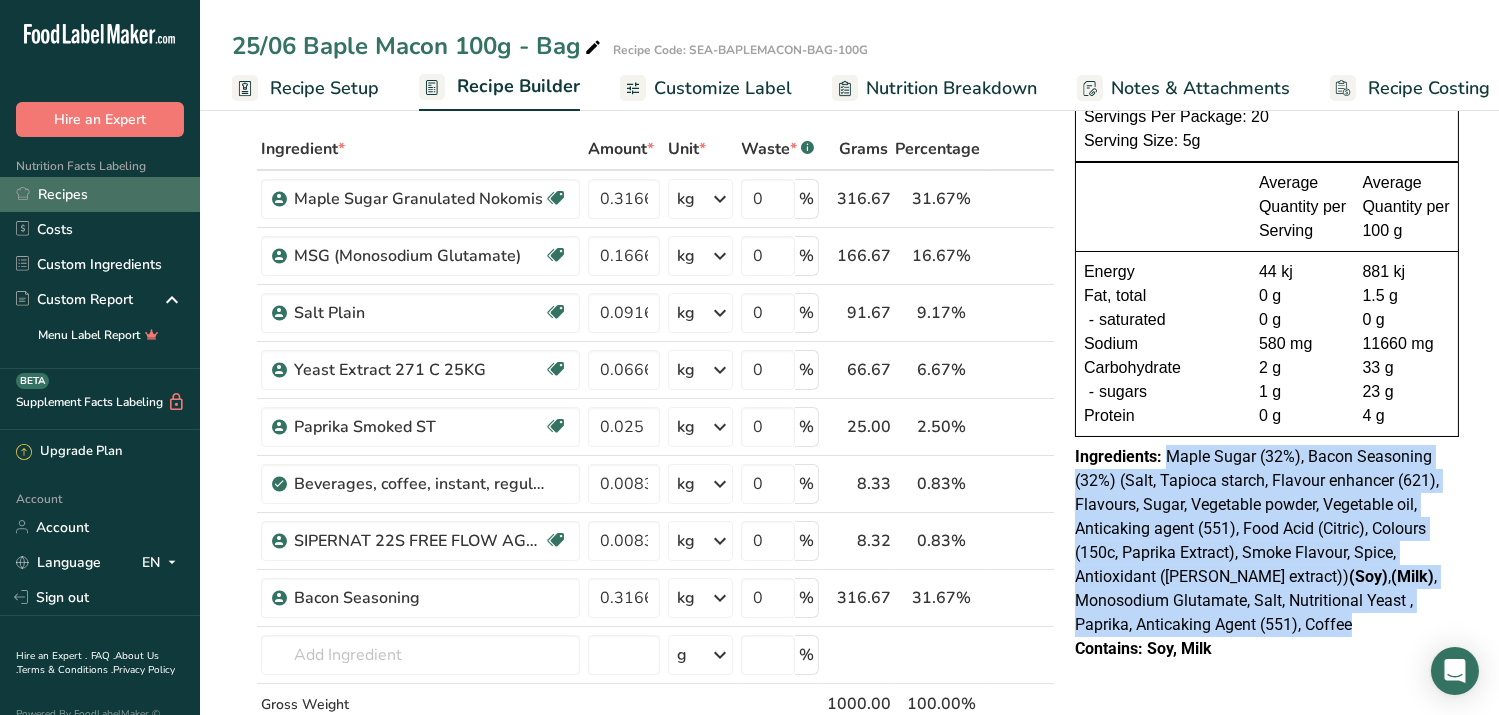 click on "Recipes" at bounding box center (100, 194) 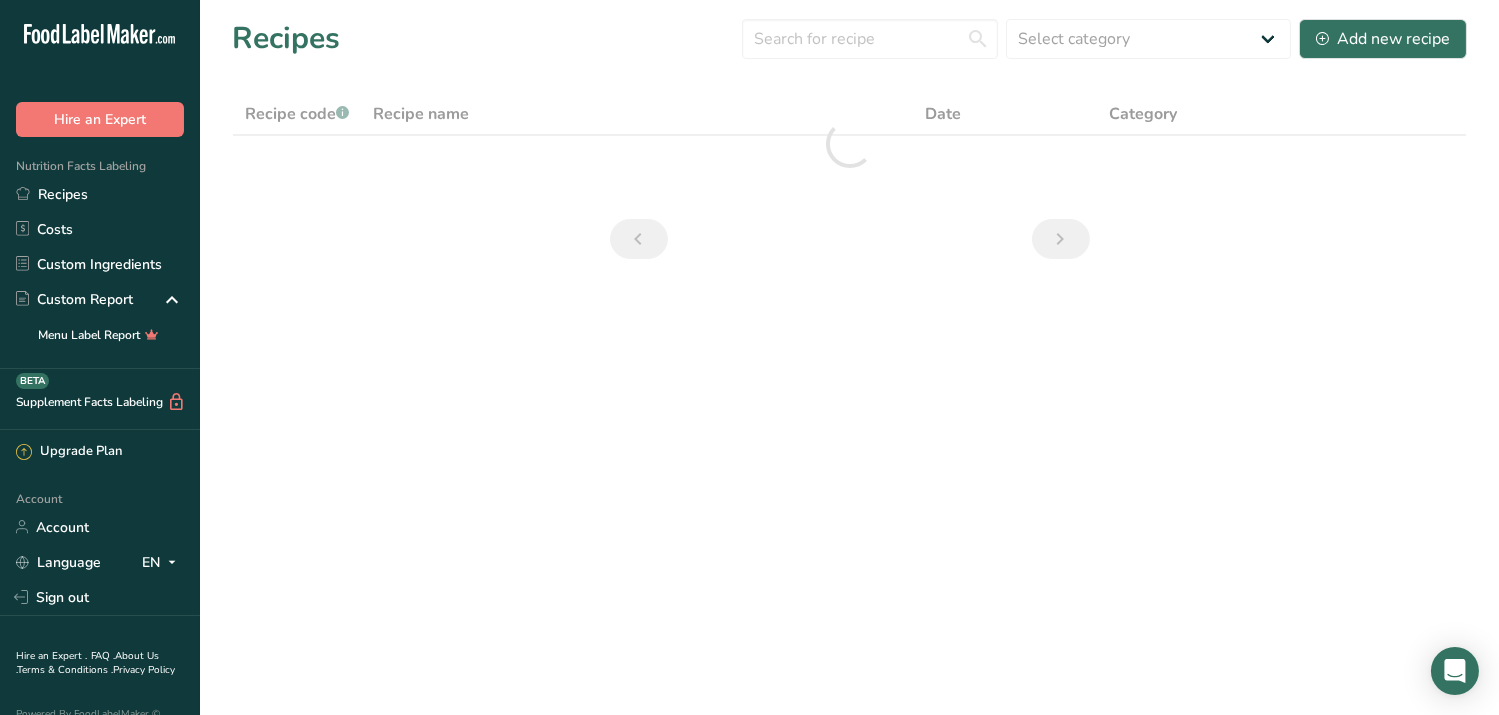 scroll, scrollTop: 0, scrollLeft: 0, axis: both 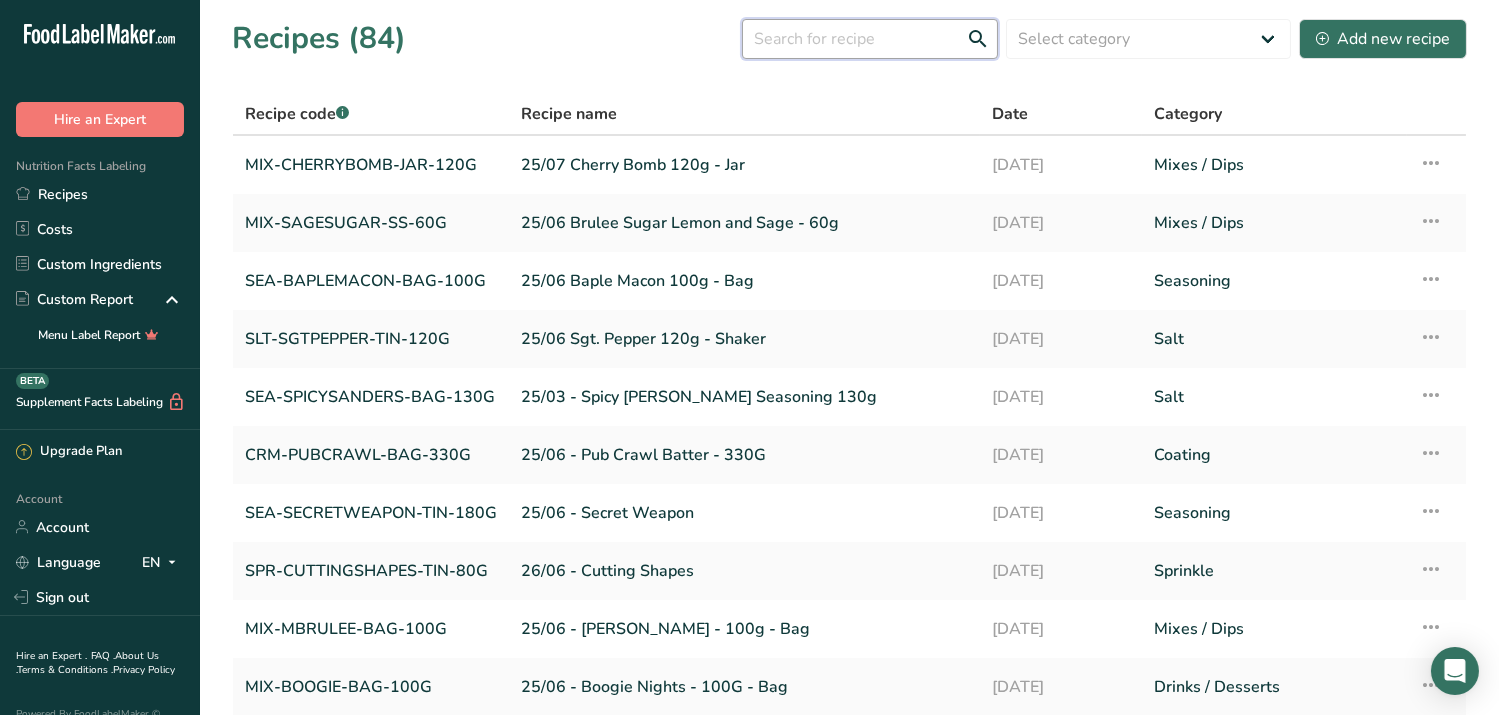 click at bounding box center (870, 39) 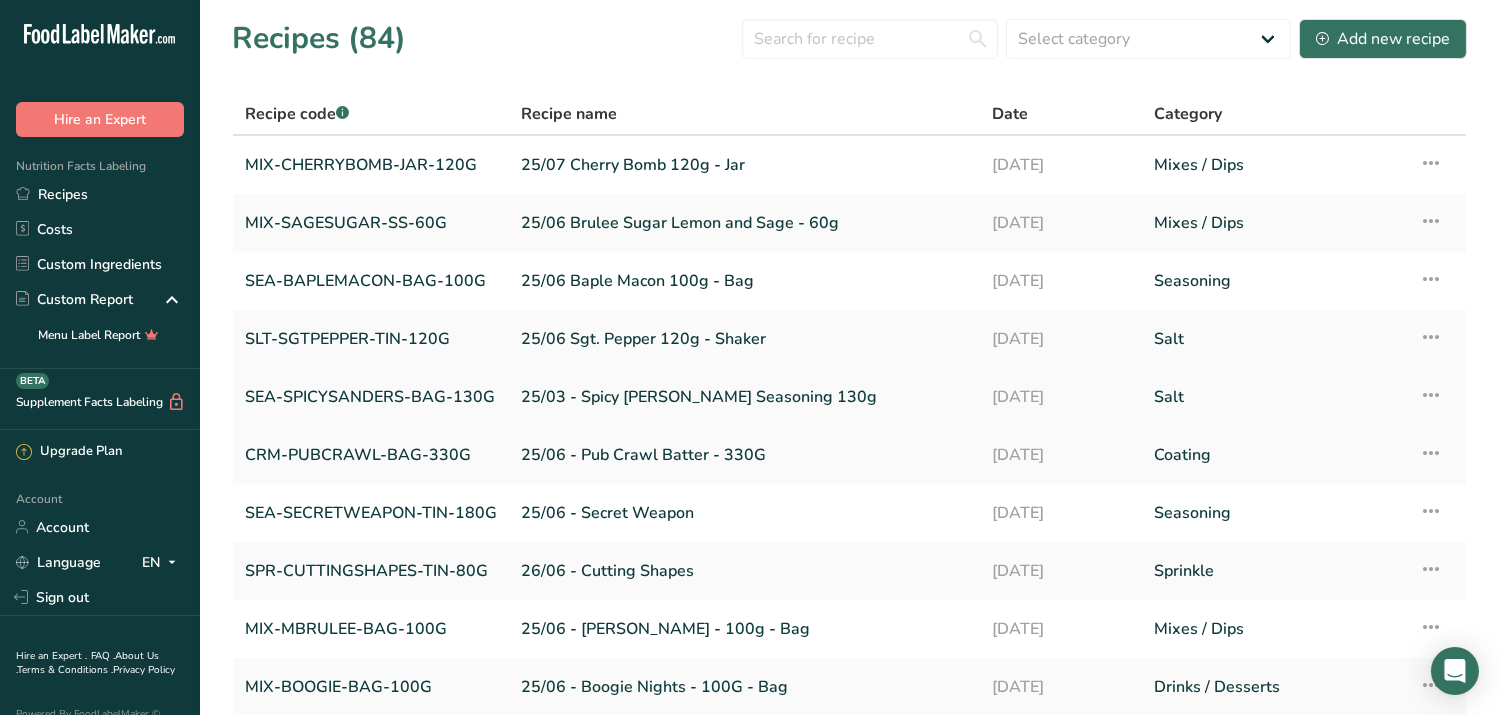 click on "25/03 - Spicy [PERSON_NAME] Seasoning 130g" at bounding box center [744, 397] 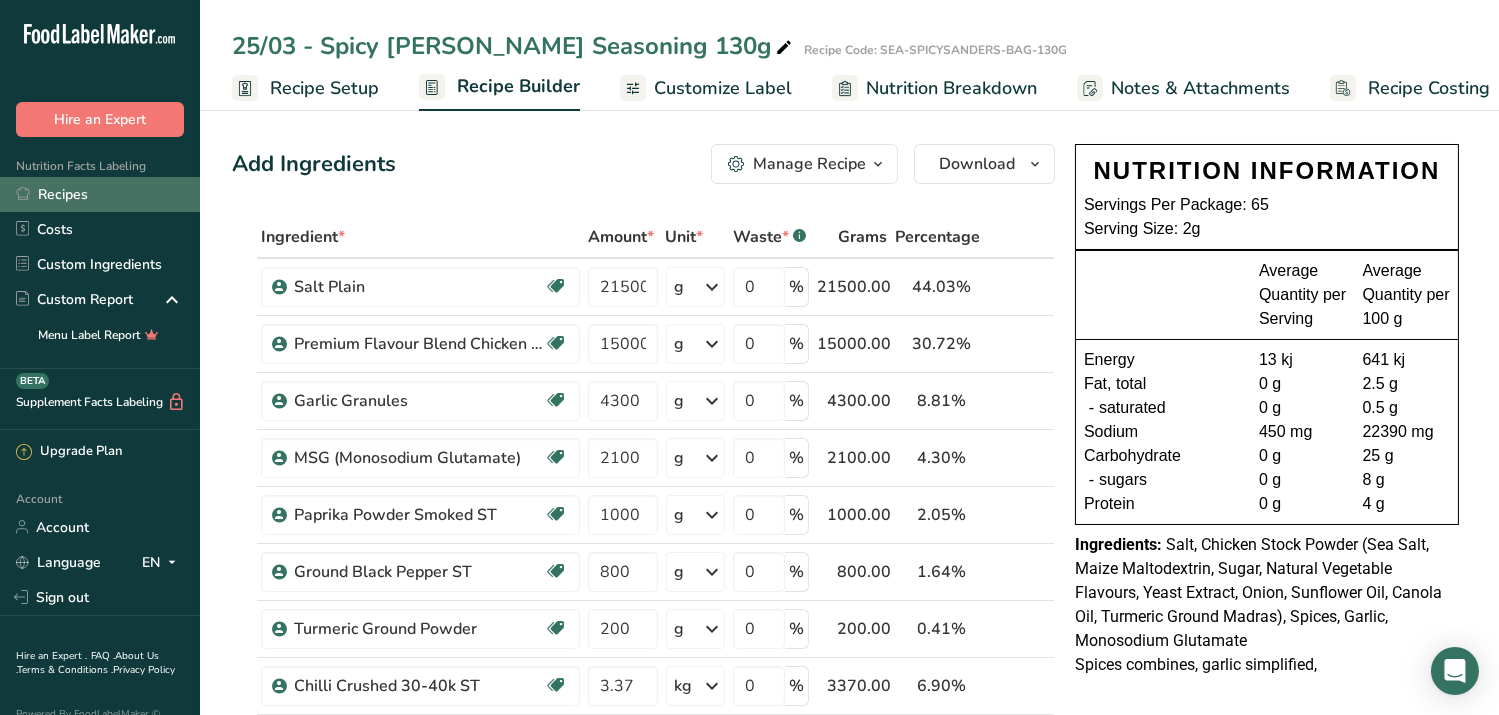 click on "Recipes" at bounding box center (100, 194) 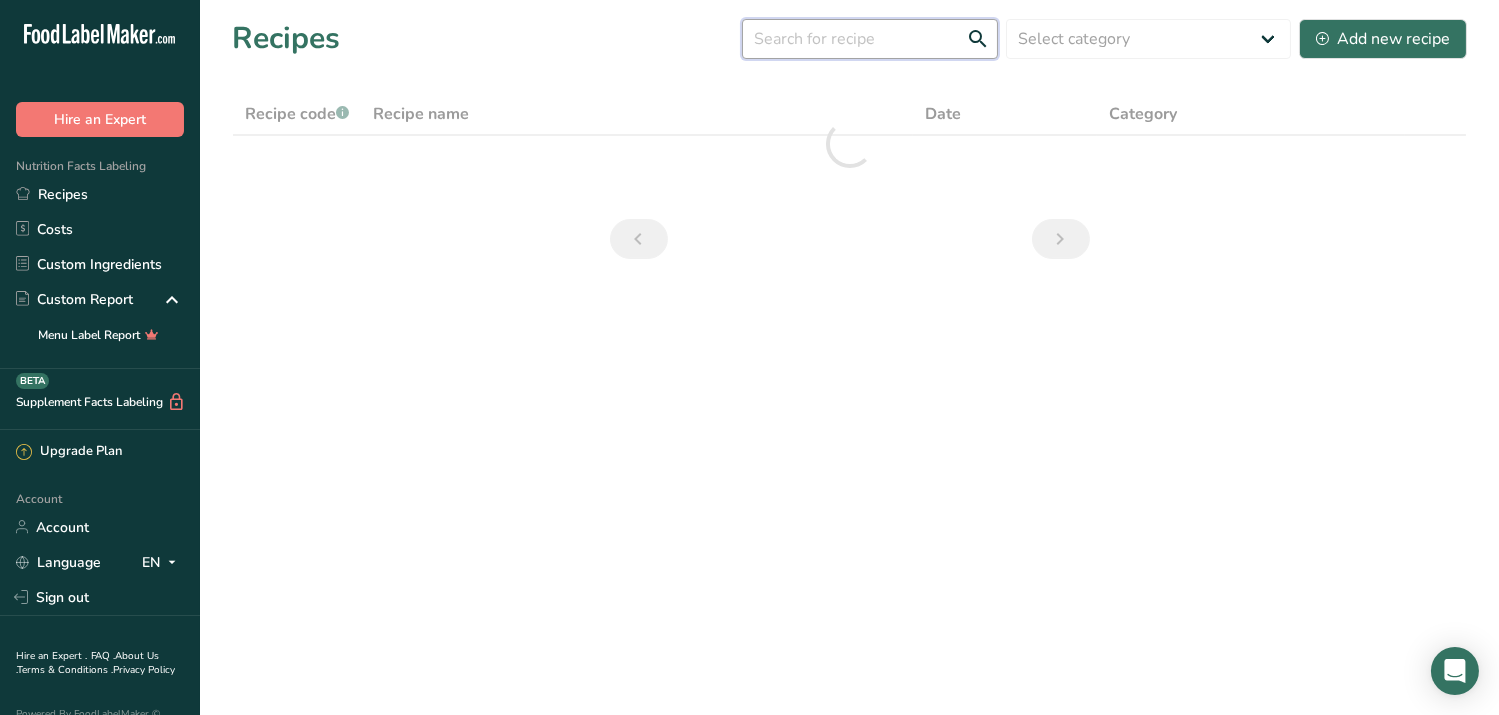 click at bounding box center [870, 39] 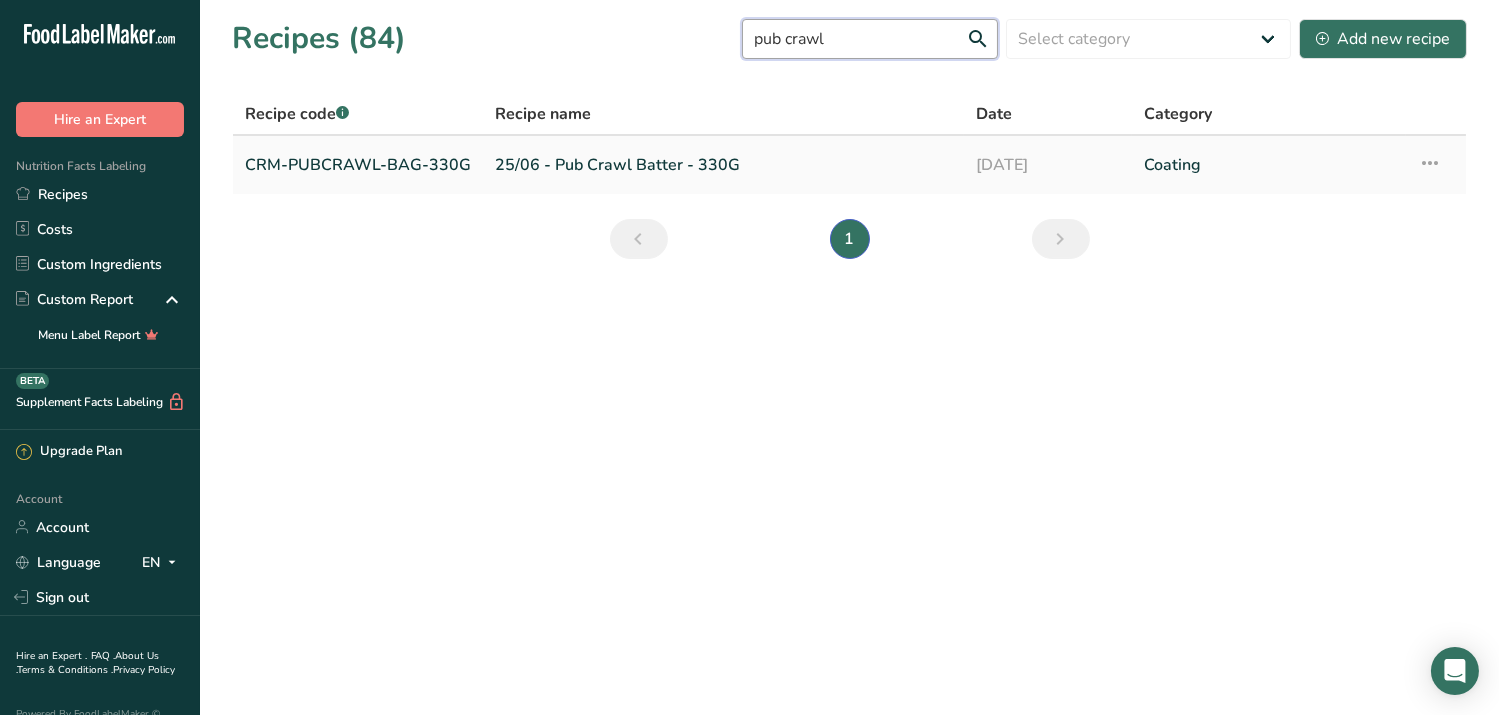 type on "pub crawl" 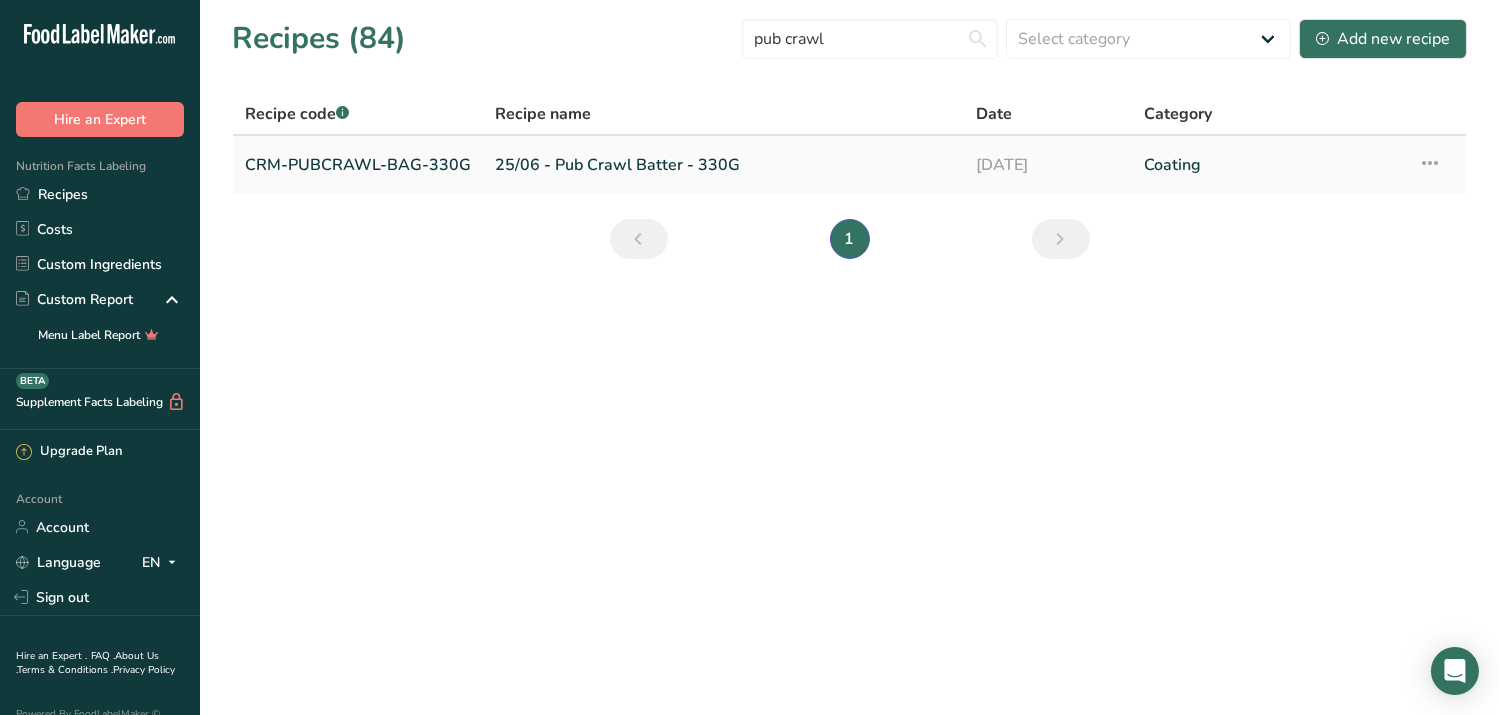 drag, startPoint x: 399, startPoint y: 157, endPoint x: 388, endPoint y: 175, distance: 21.095022 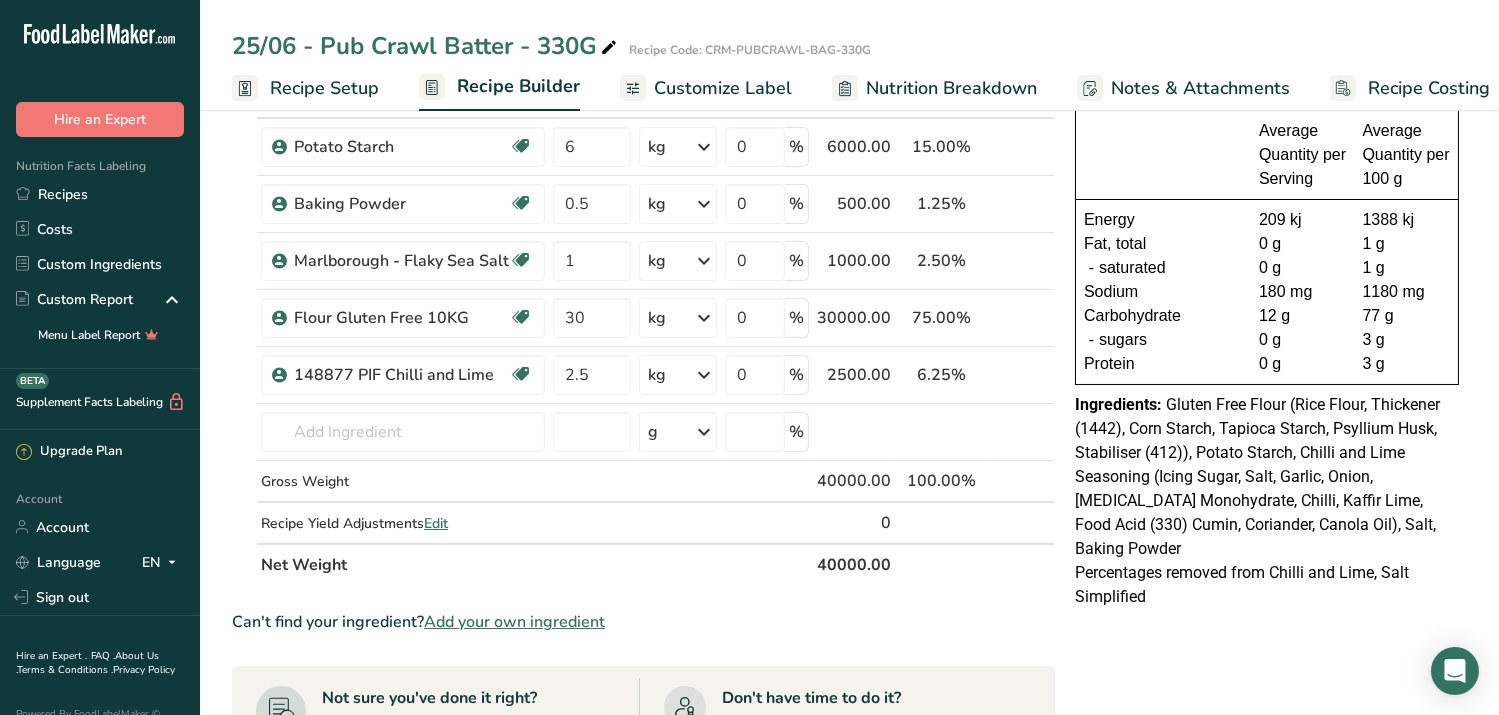 scroll, scrollTop: 134, scrollLeft: 0, axis: vertical 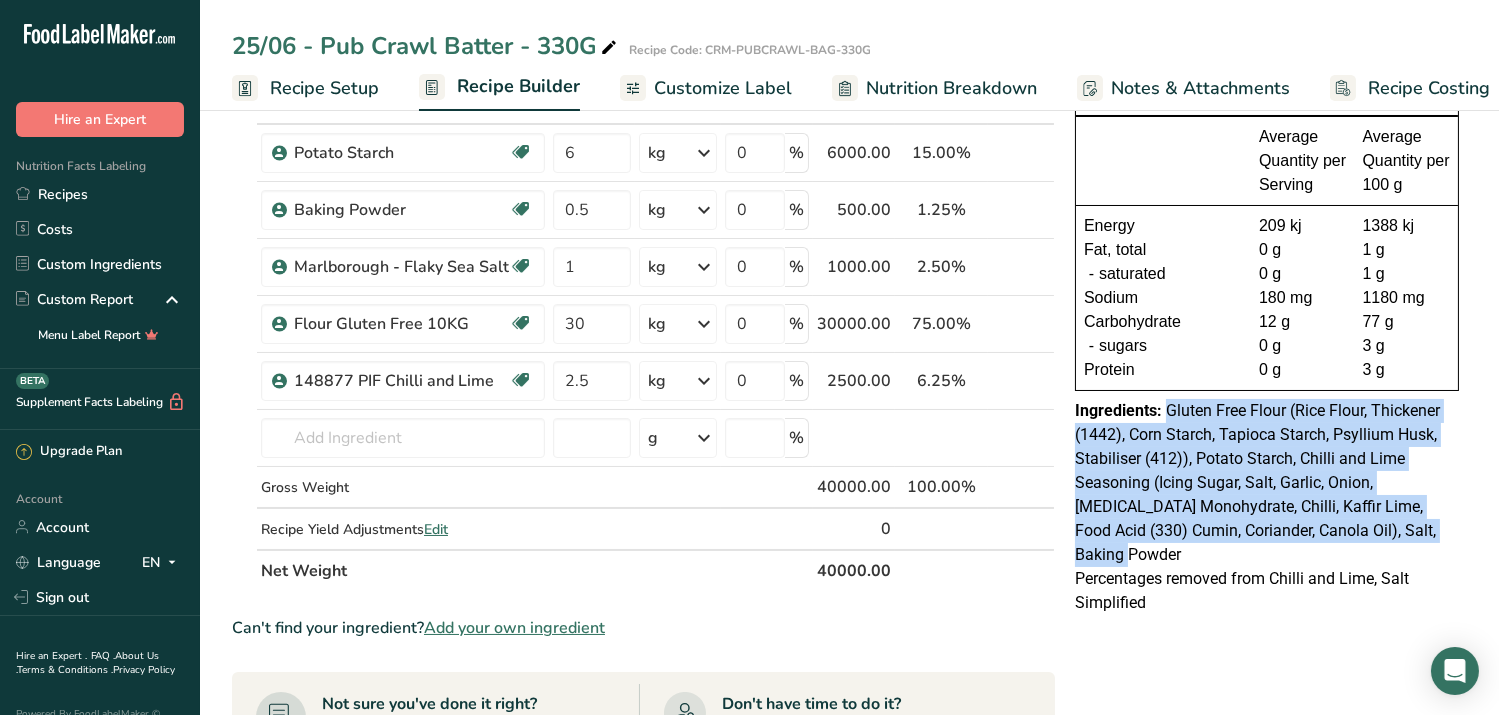 drag, startPoint x: 1167, startPoint y: 408, endPoint x: 1558, endPoint y: 537, distance: 411.7305 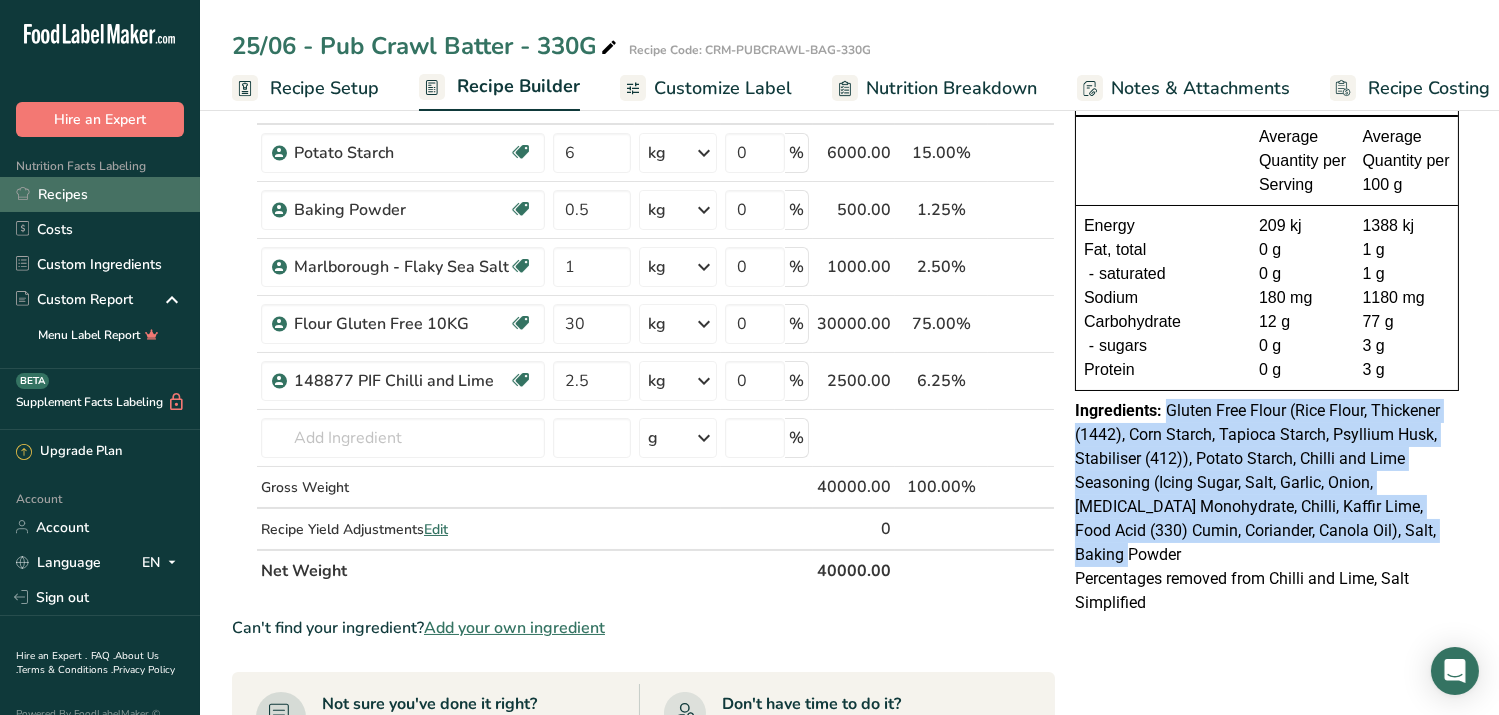 click on "Recipes" at bounding box center (100, 194) 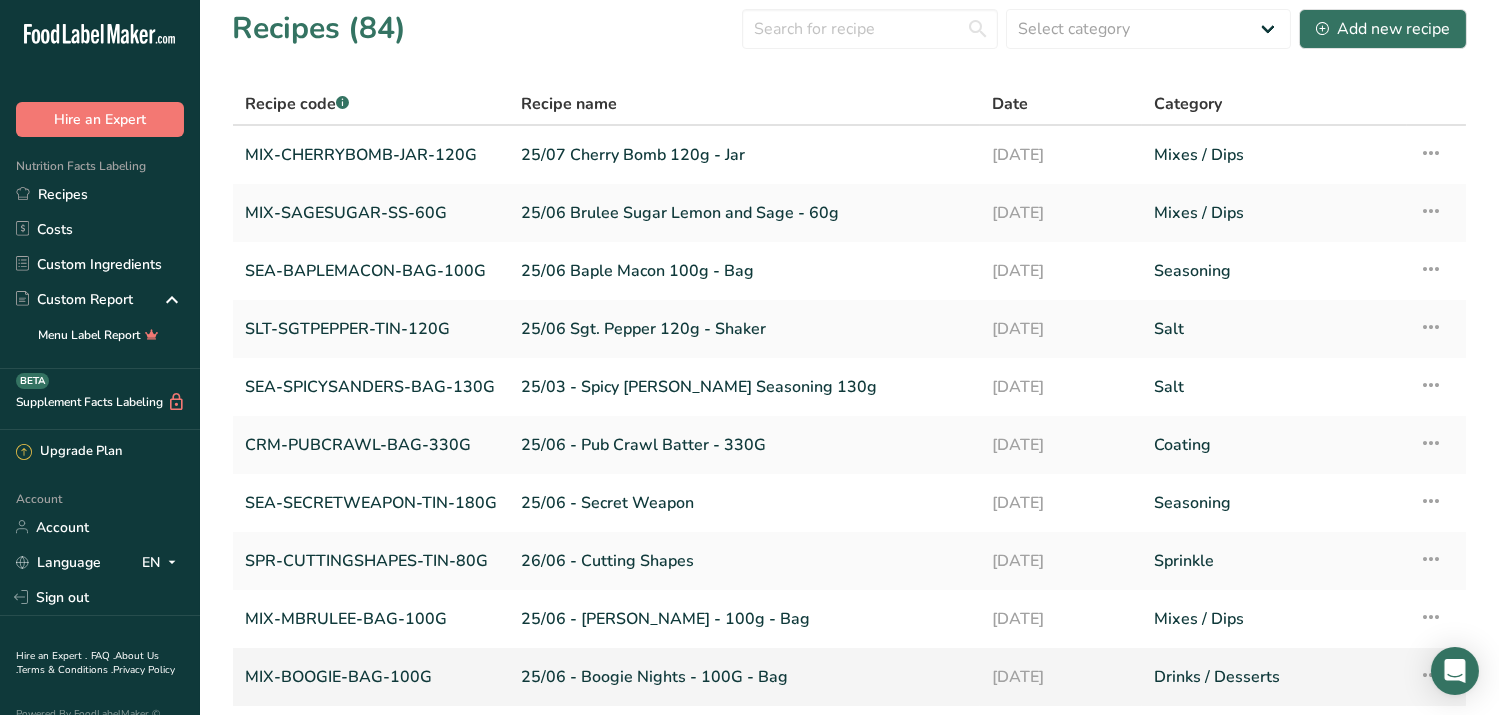 scroll, scrollTop: 160, scrollLeft: 0, axis: vertical 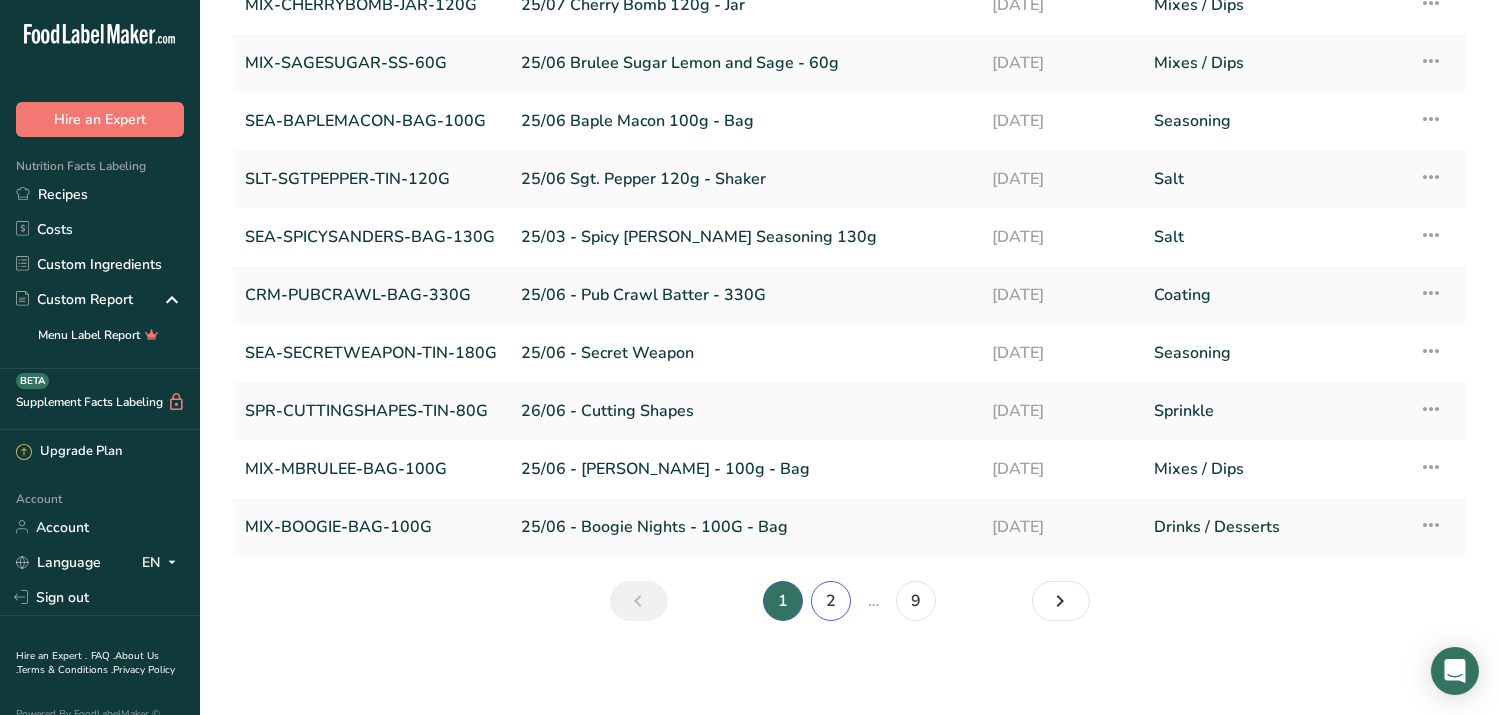 click on "2" at bounding box center [831, 601] 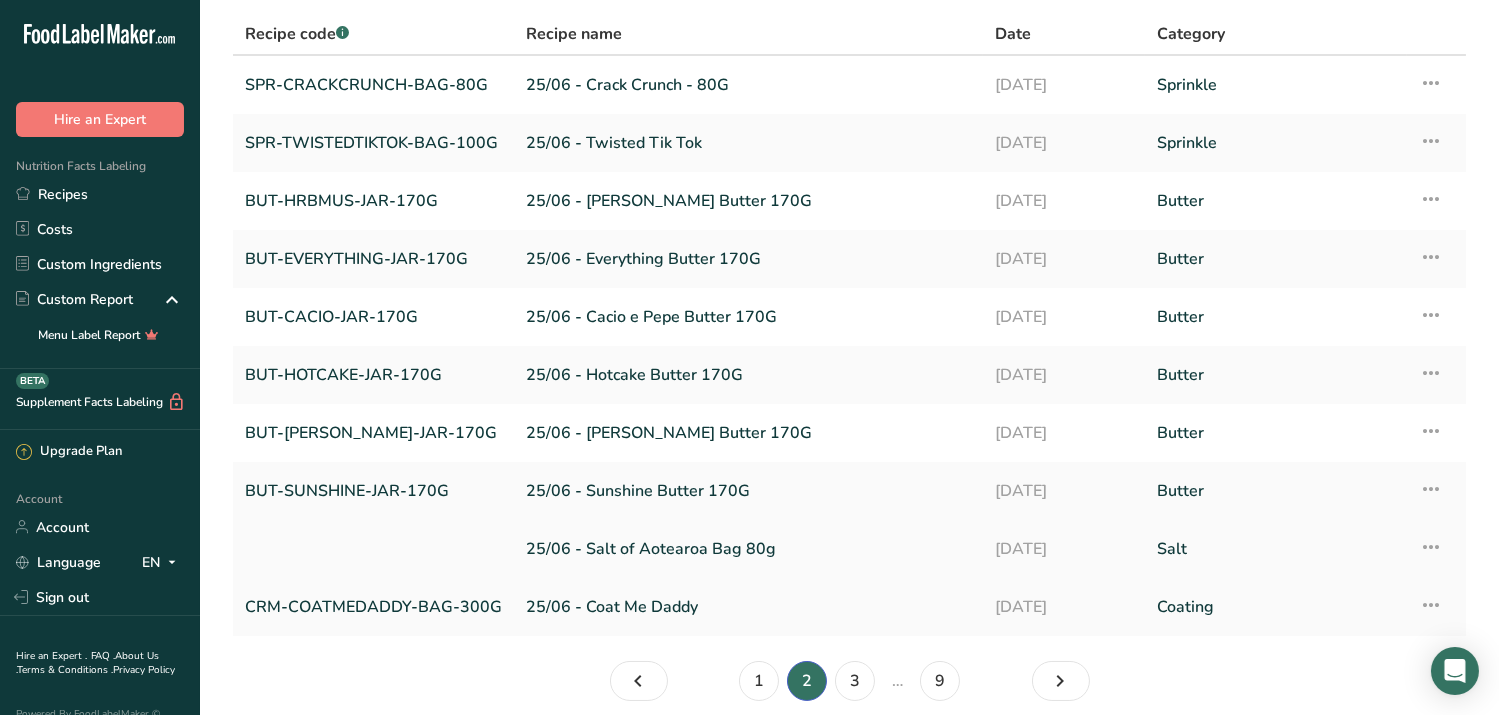 scroll, scrollTop: 81, scrollLeft: 0, axis: vertical 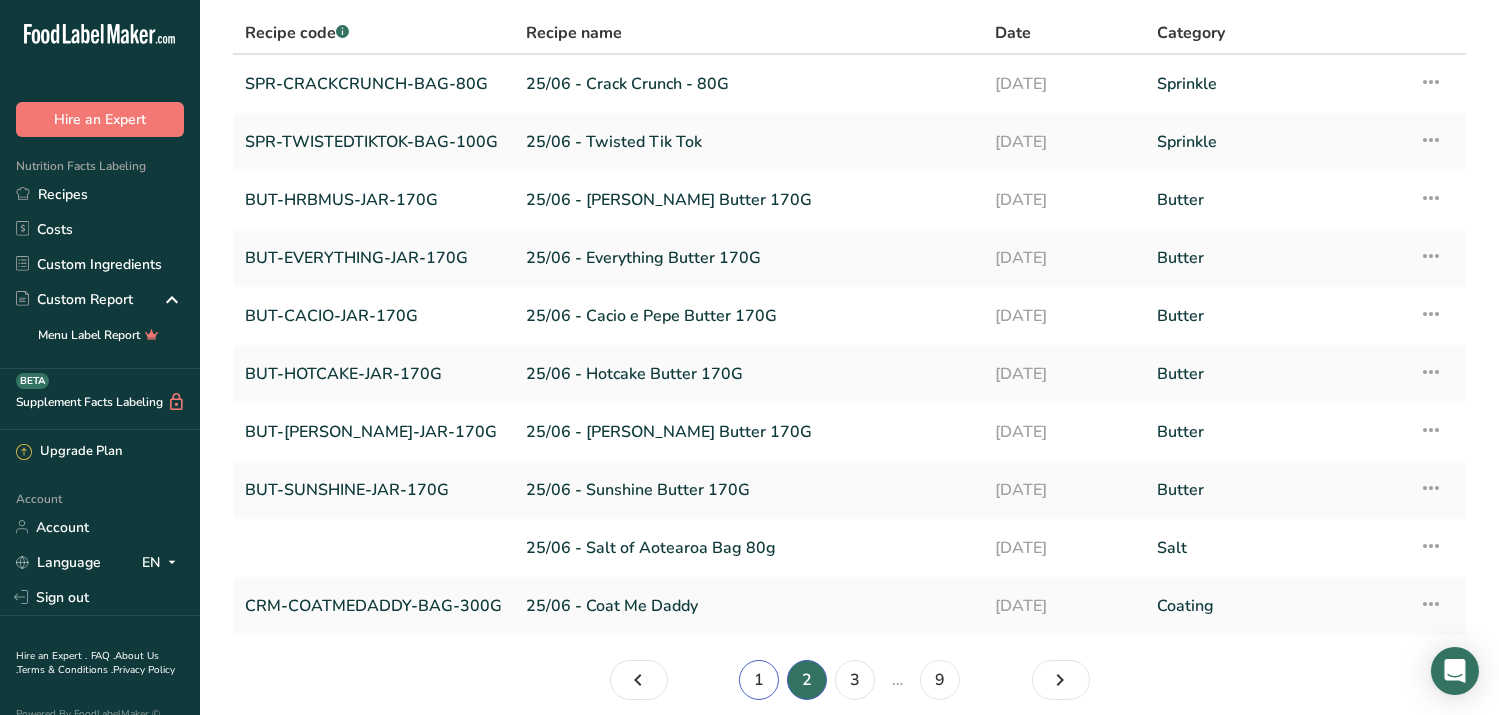 click on "1" at bounding box center (759, 680) 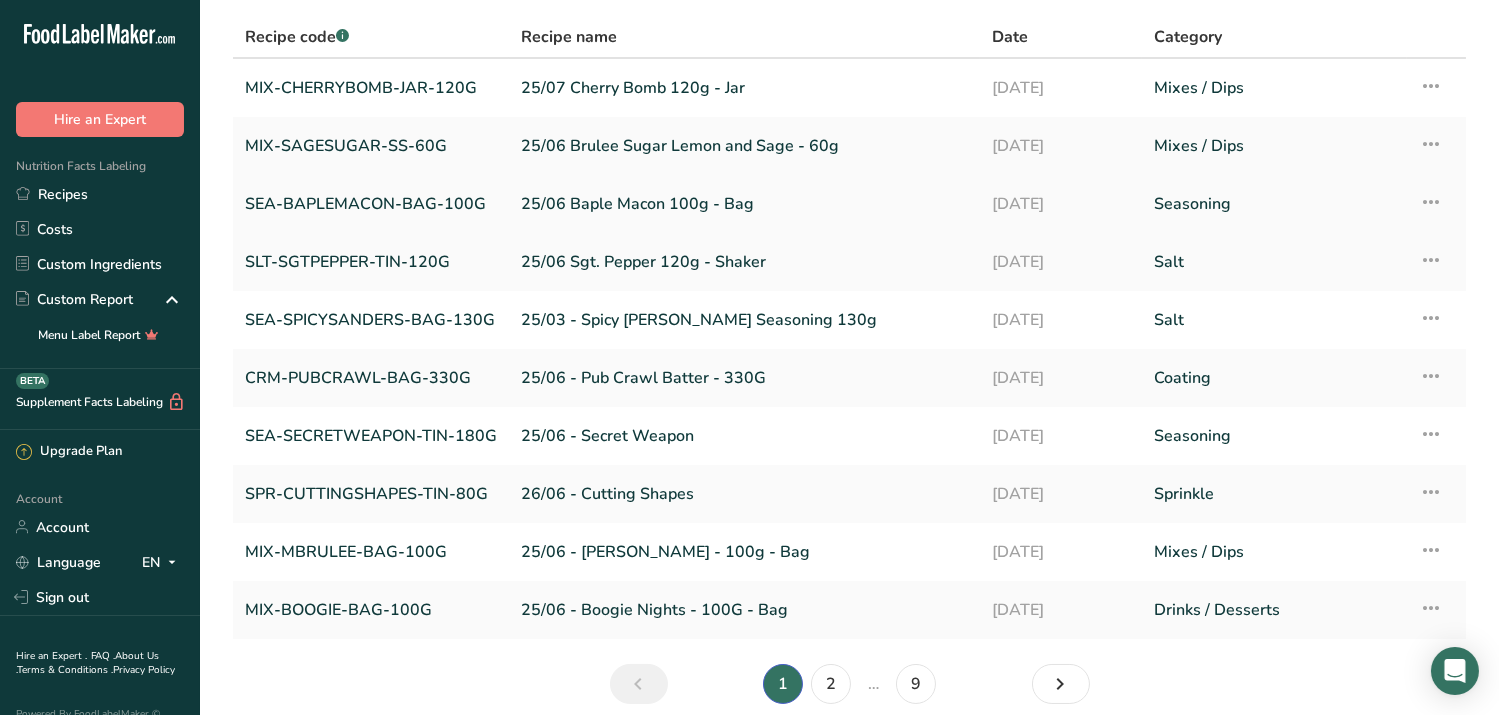 scroll, scrollTop: 0, scrollLeft: 0, axis: both 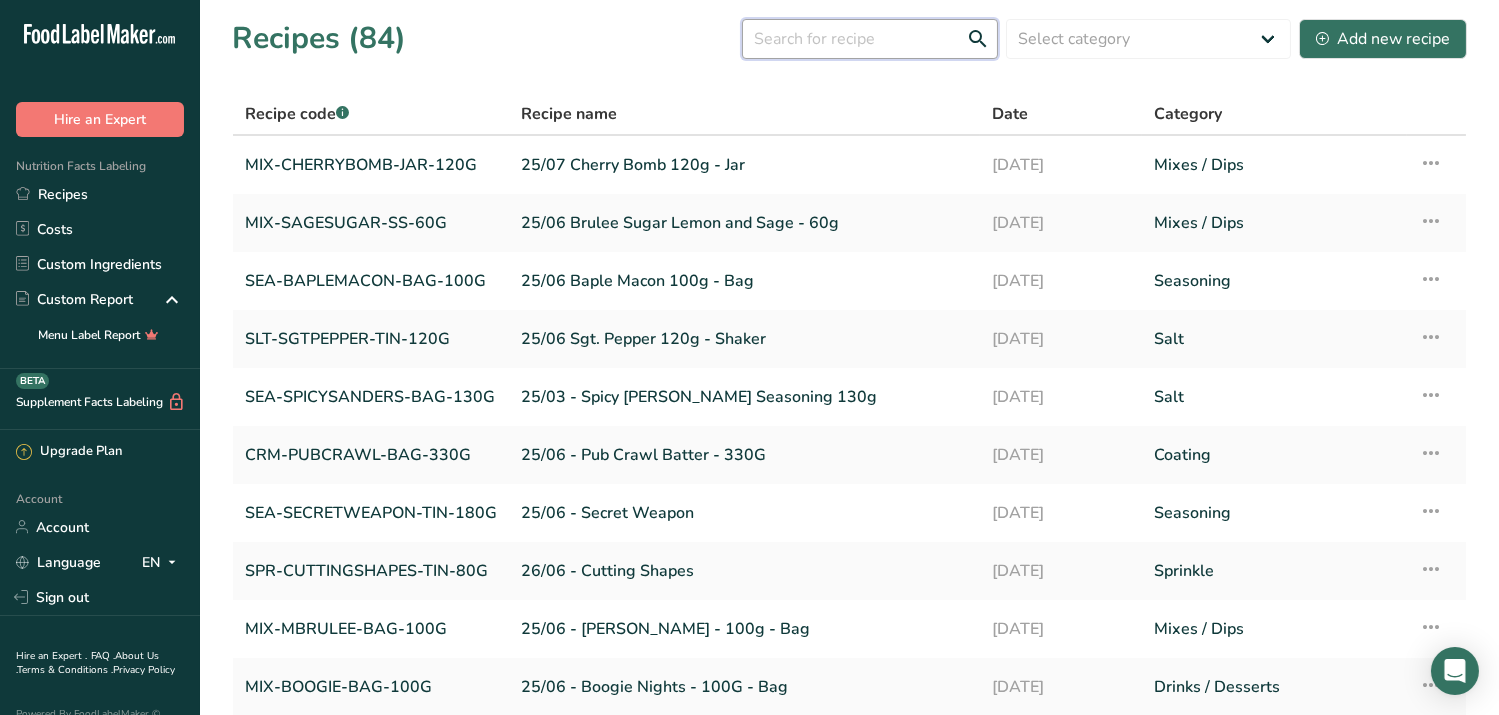 click at bounding box center [870, 39] 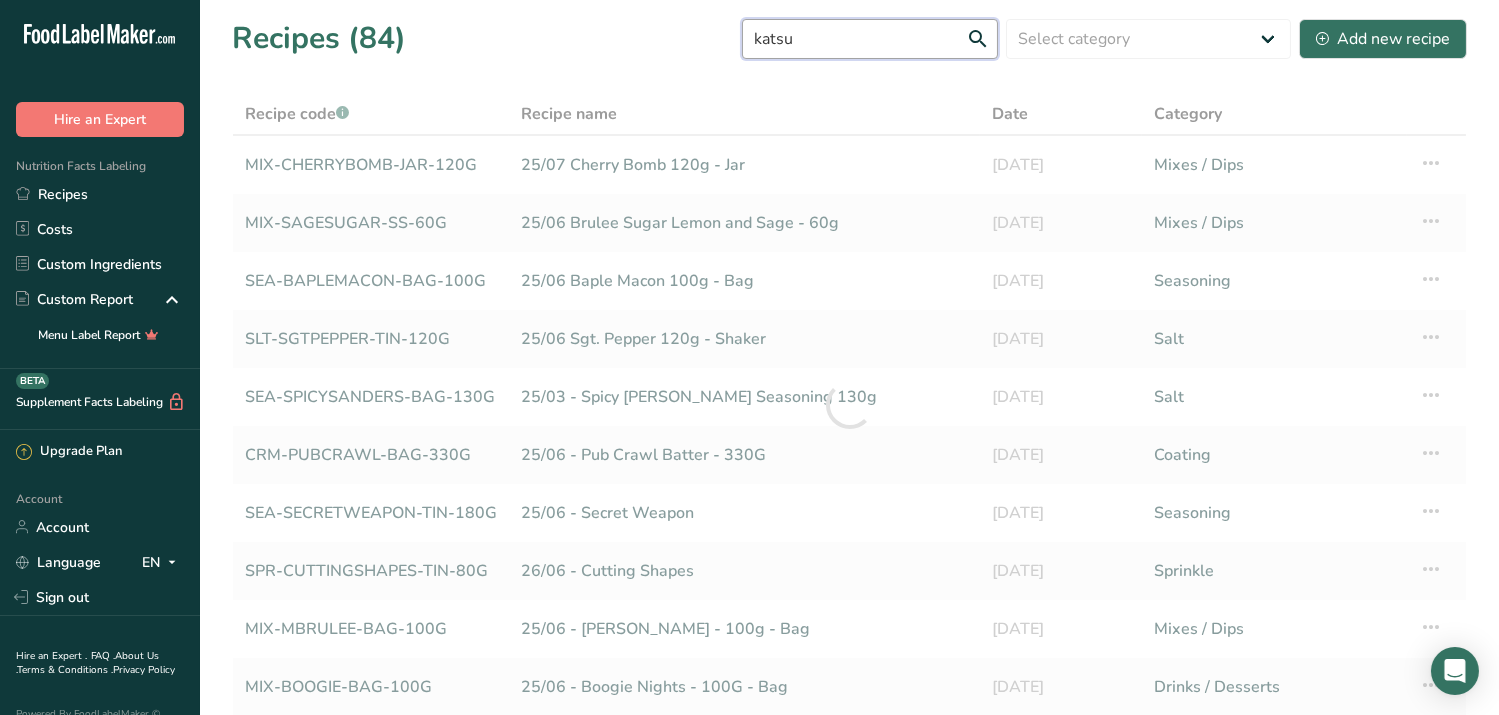 type on "katsu" 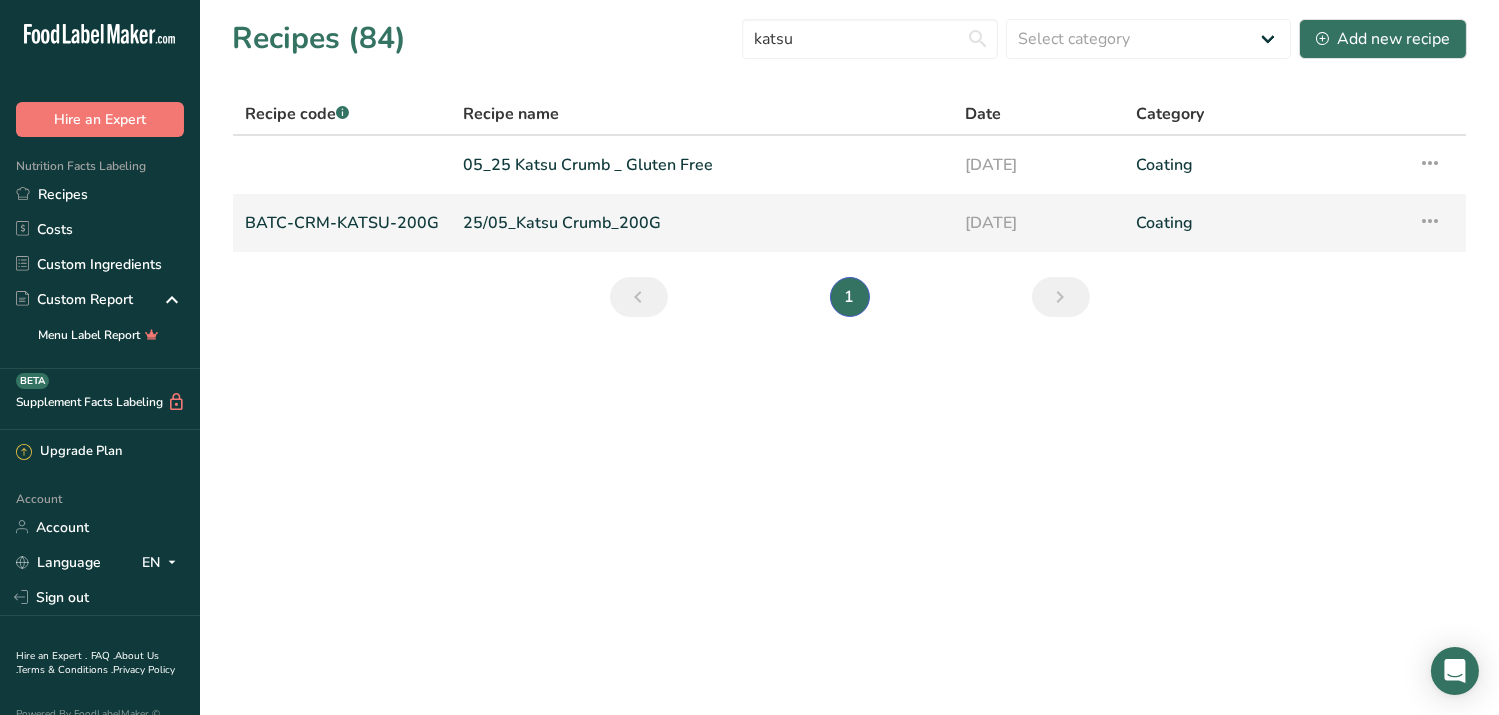 click on "25/05_Katsu Crumb_200G" at bounding box center (702, 223) 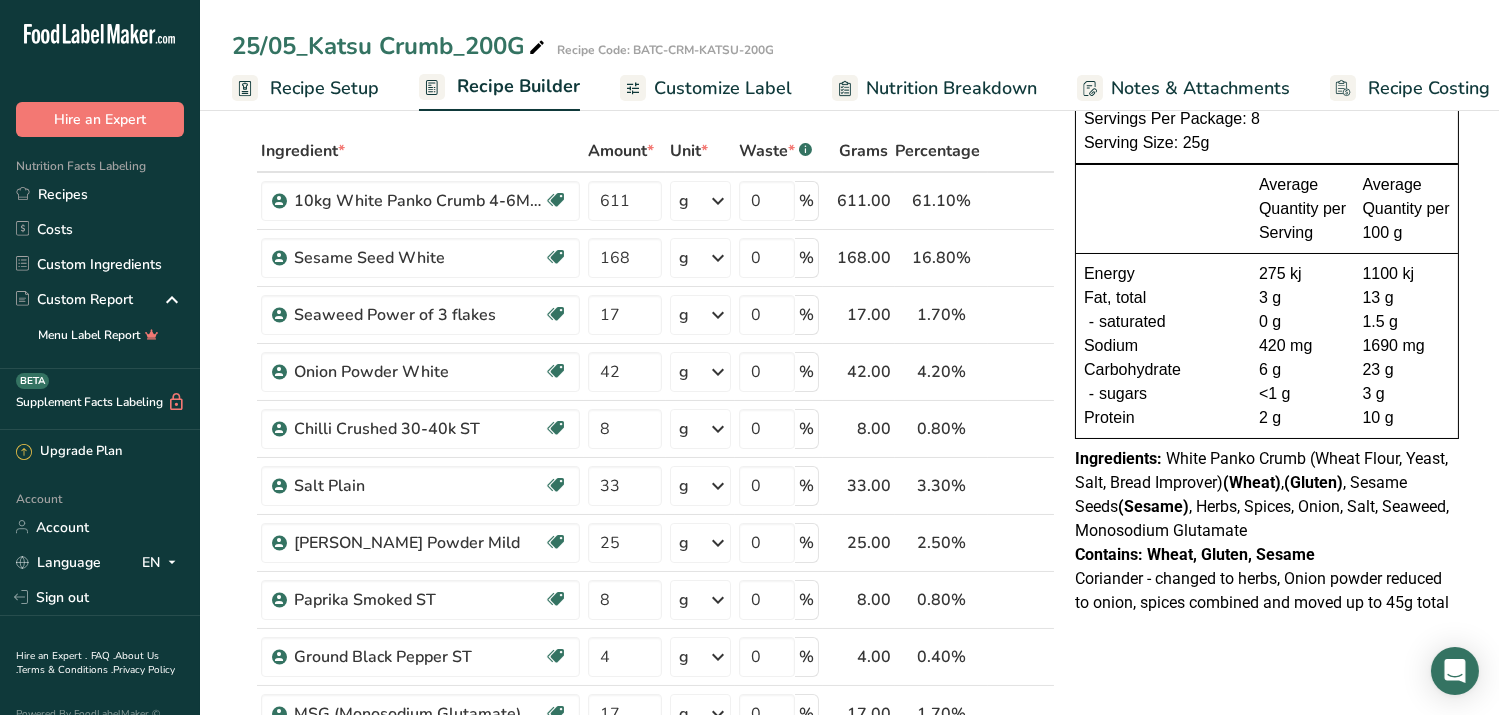 scroll, scrollTop: 0, scrollLeft: 0, axis: both 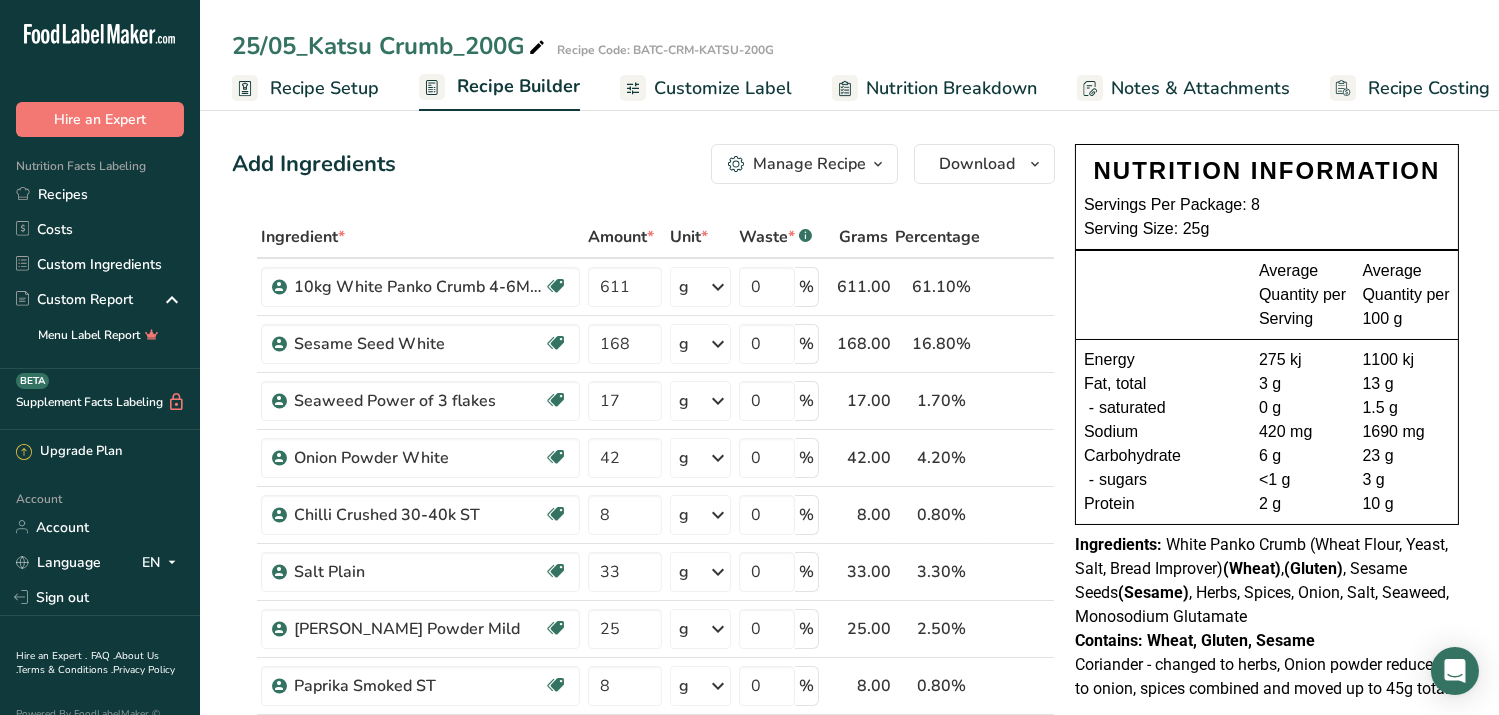 click on "275 kj" at bounding box center (1303, 360) 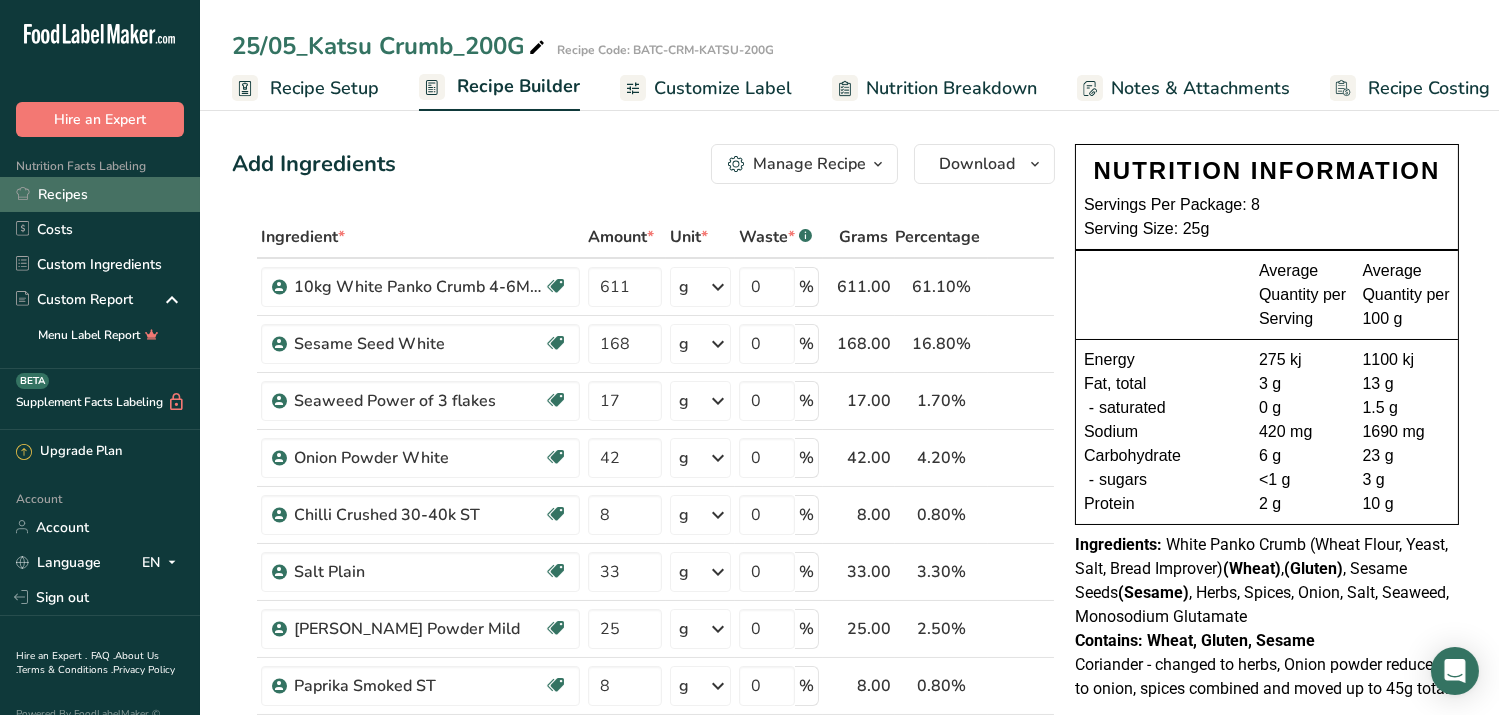 drag, startPoint x: 73, startPoint y: 190, endPoint x: 140, endPoint y: 185, distance: 67.18631 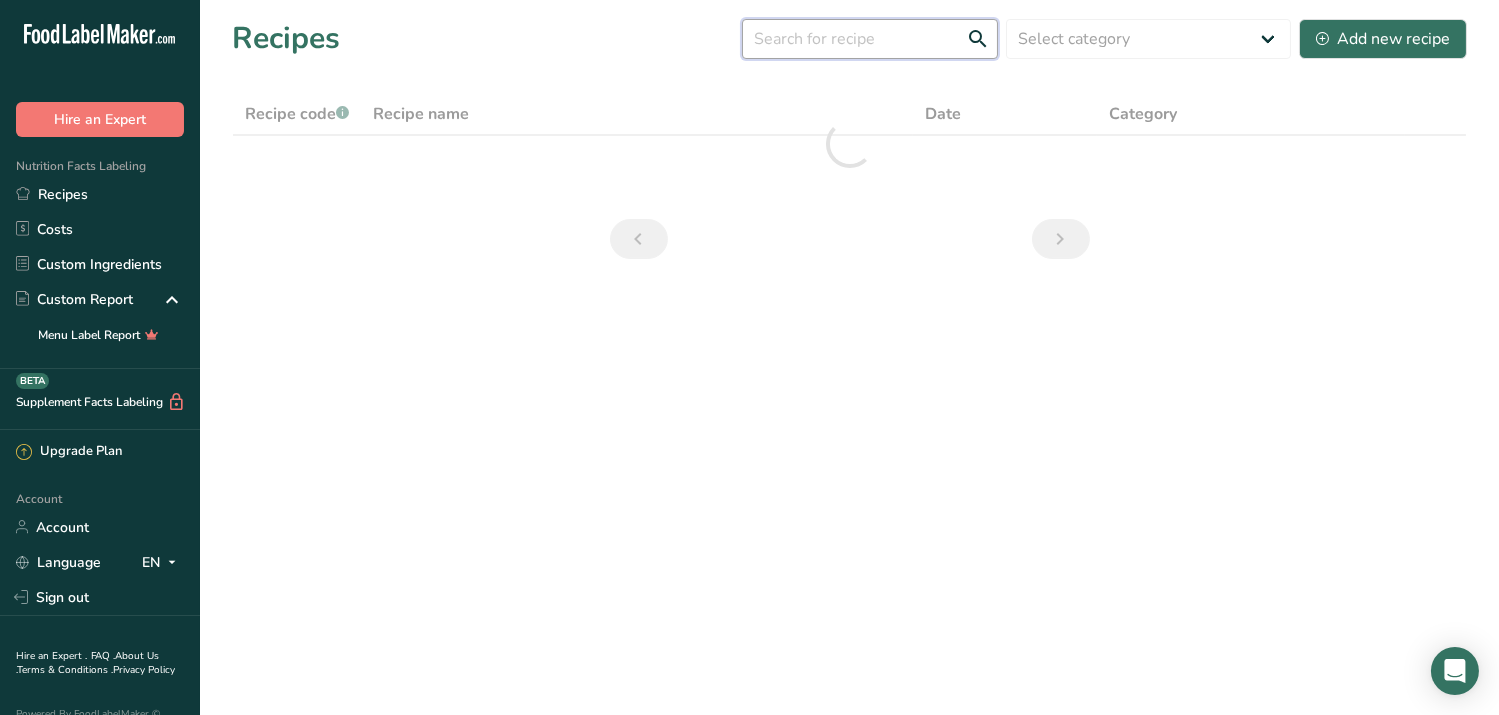click at bounding box center [870, 39] 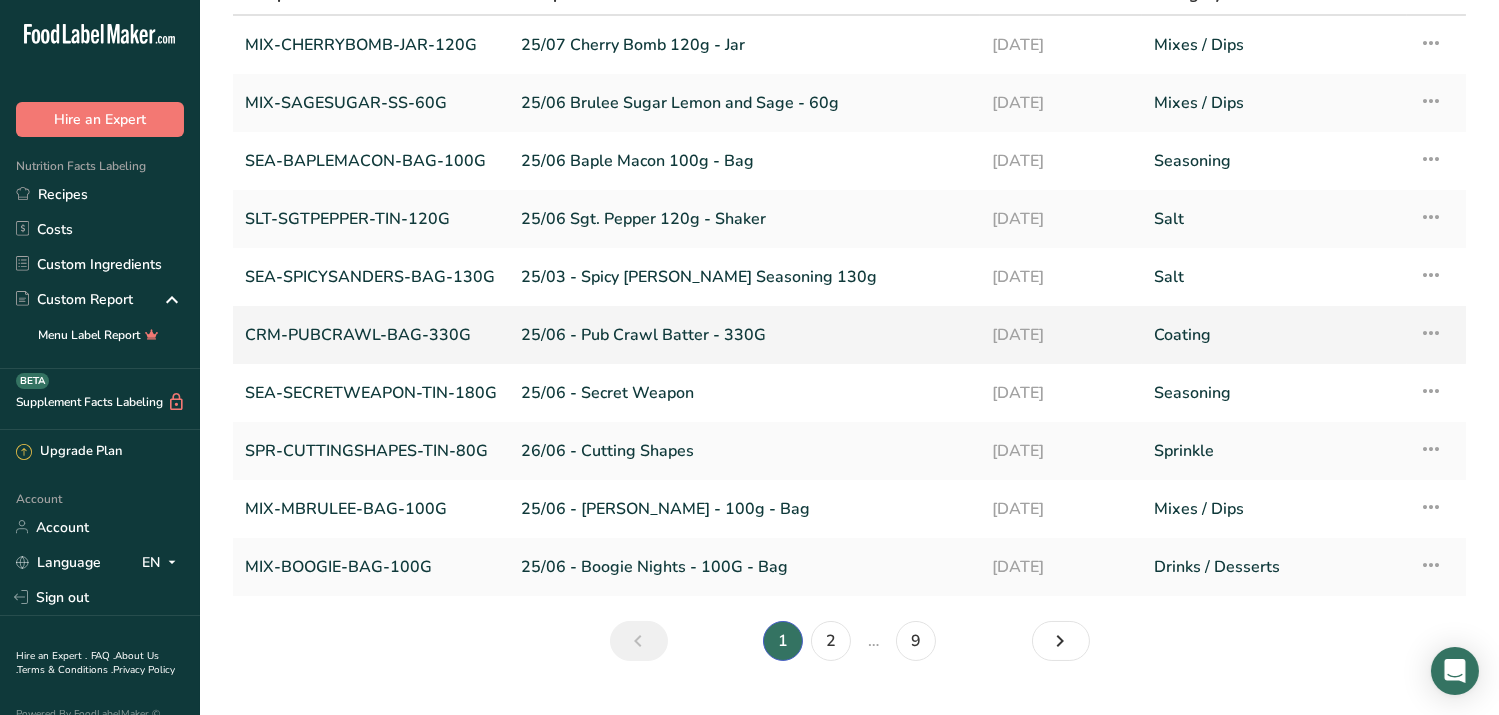 scroll, scrollTop: 0, scrollLeft: 0, axis: both 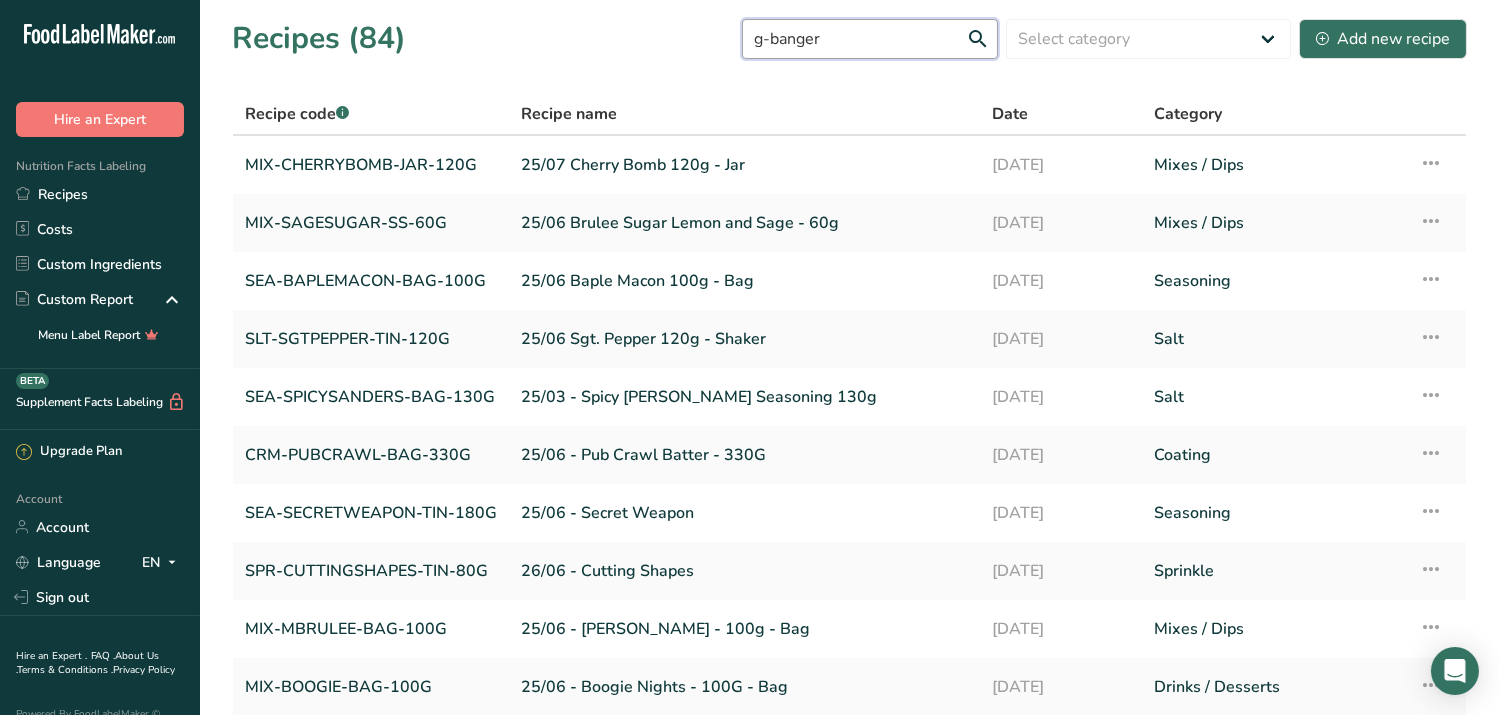 drag, startPoint x: 797, startPoint y: 39, endPoint x: 769, endPoint y: 41, distance: 28.071337 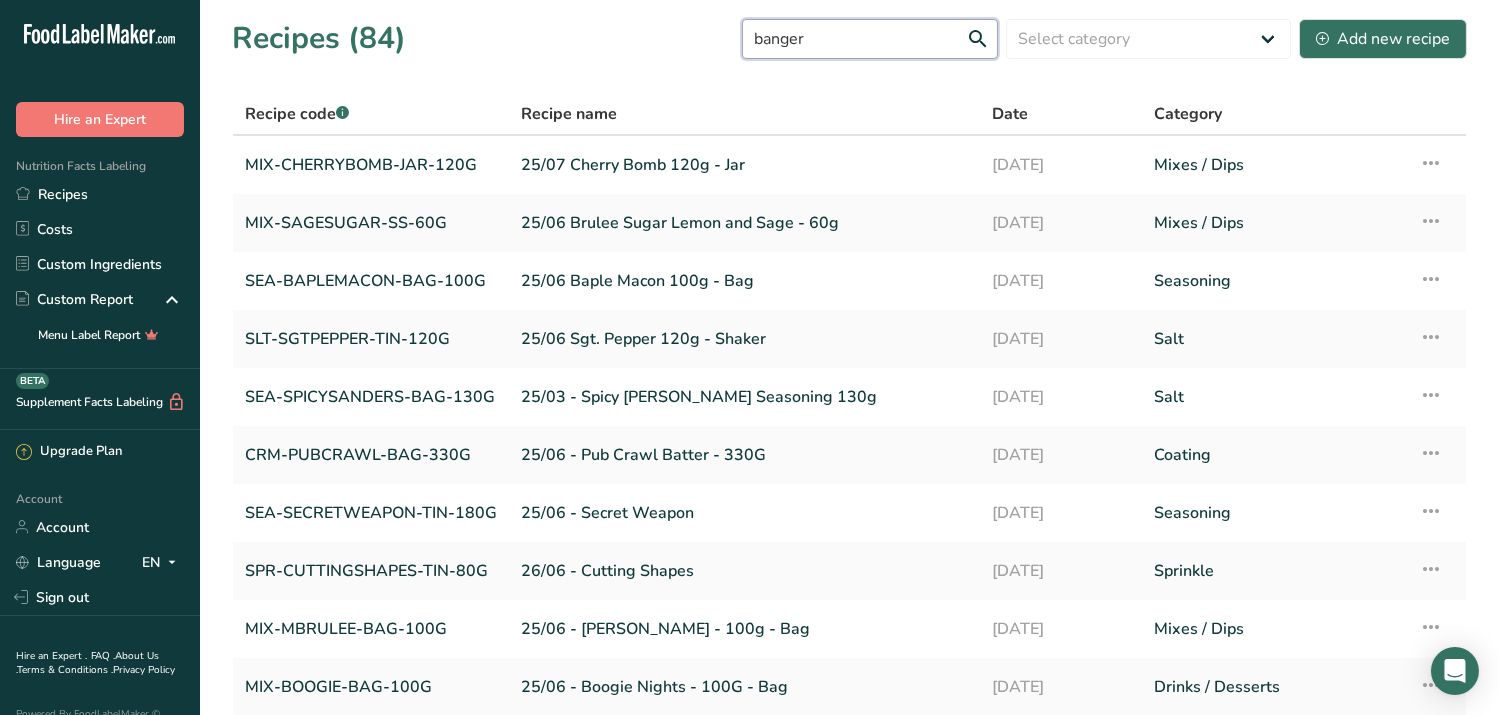 type on "banger" 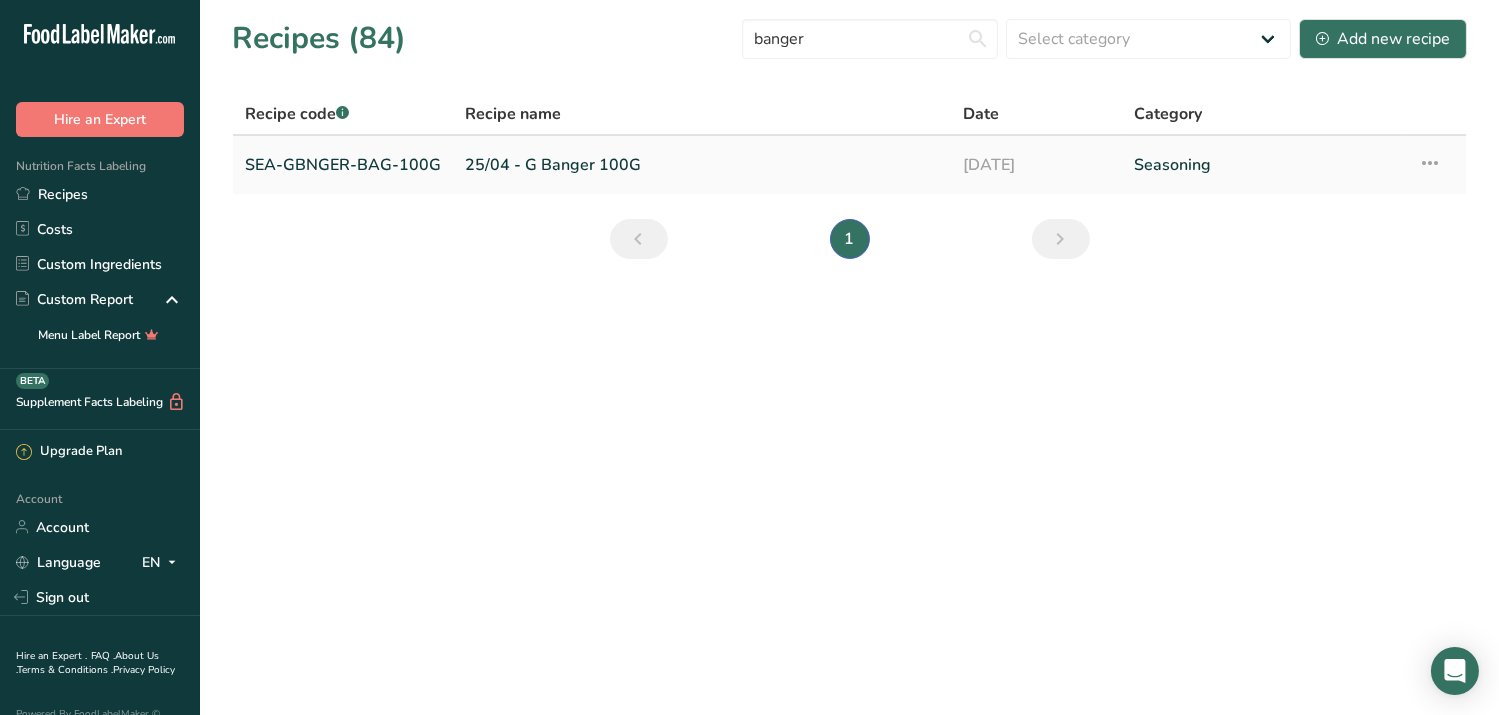 click on "25/04 - G Banger 100G" at bounding box center (702, 165) 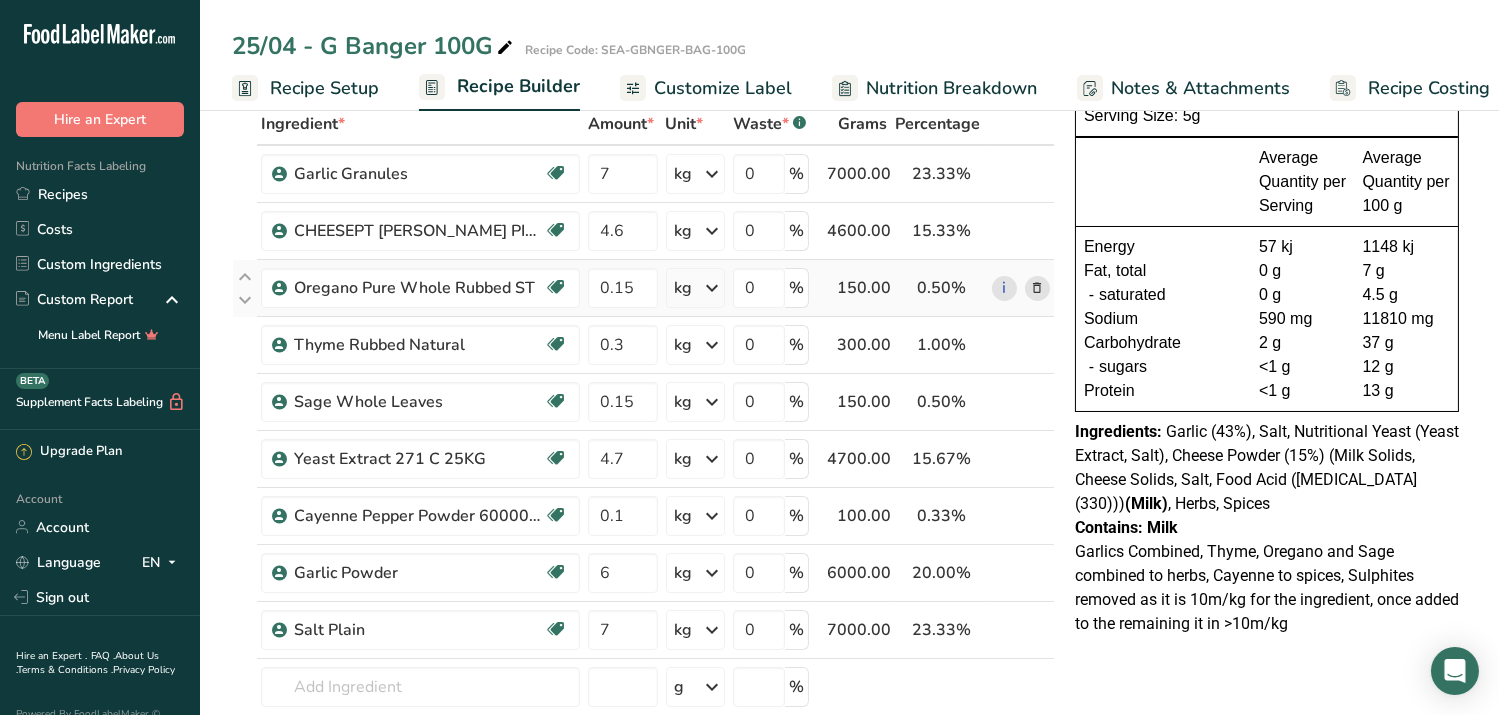scroll, scrollTop: 114, scrollLeft: 0, axis: vertical 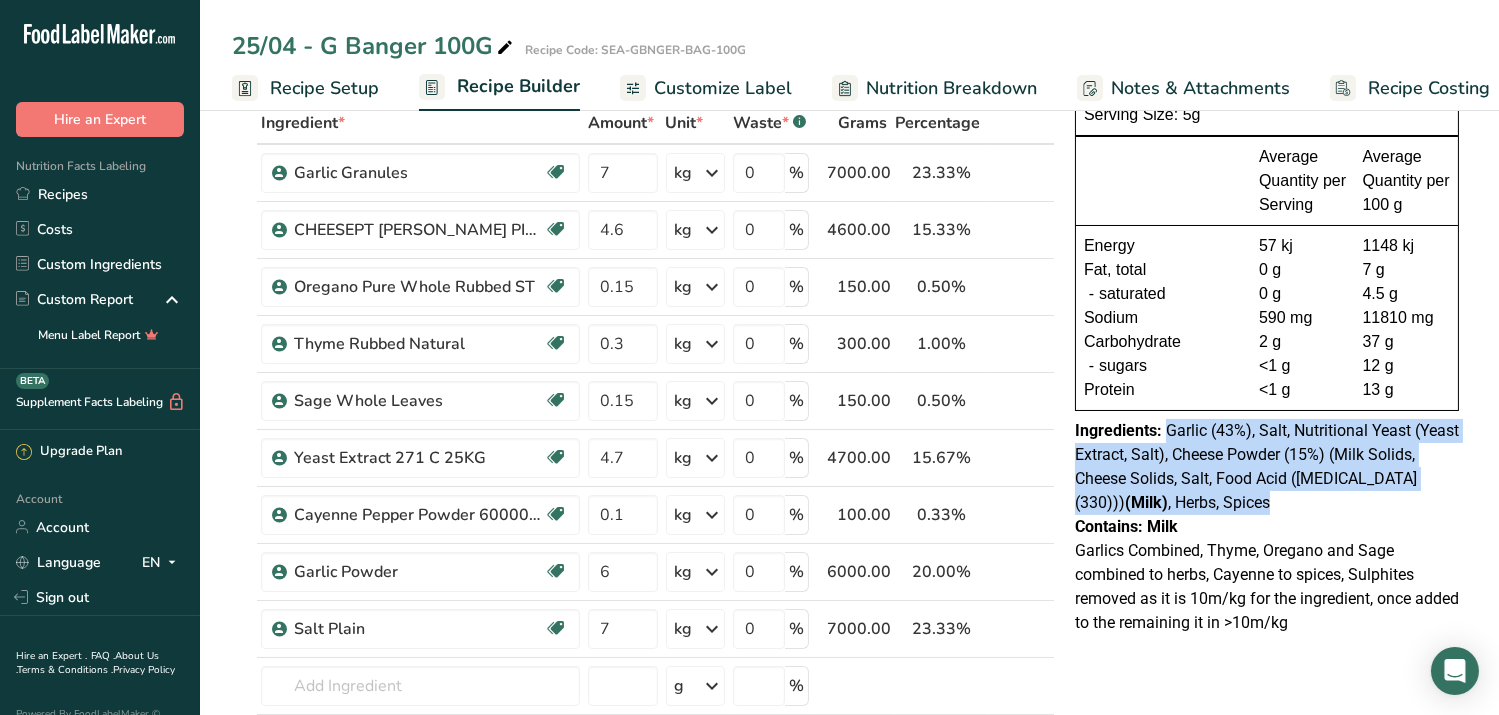 drag, startPoint x: 1167, startPoint y: 430, endPoint x: 1299, endPoint y: 507, distance: 152.81688 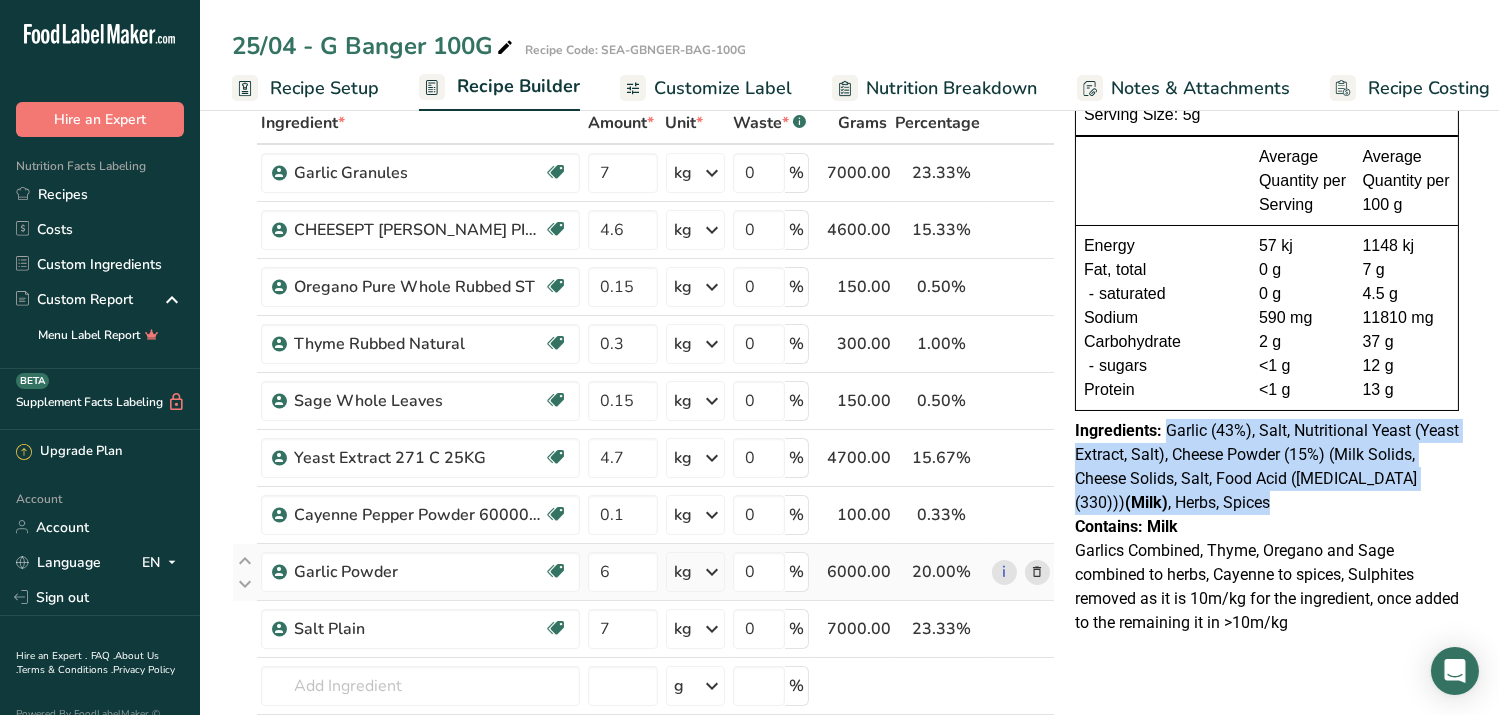 copy on "Garlic (43%), Salt, Nutritional Yeast (Yeast Extract, Salt), Cheese Powder (15%) (Milk Solids, Cheese Solids, Salt, Food Acid ([MEDICAL_DATA] (330)))  (Milk) , Herbs, Spices" 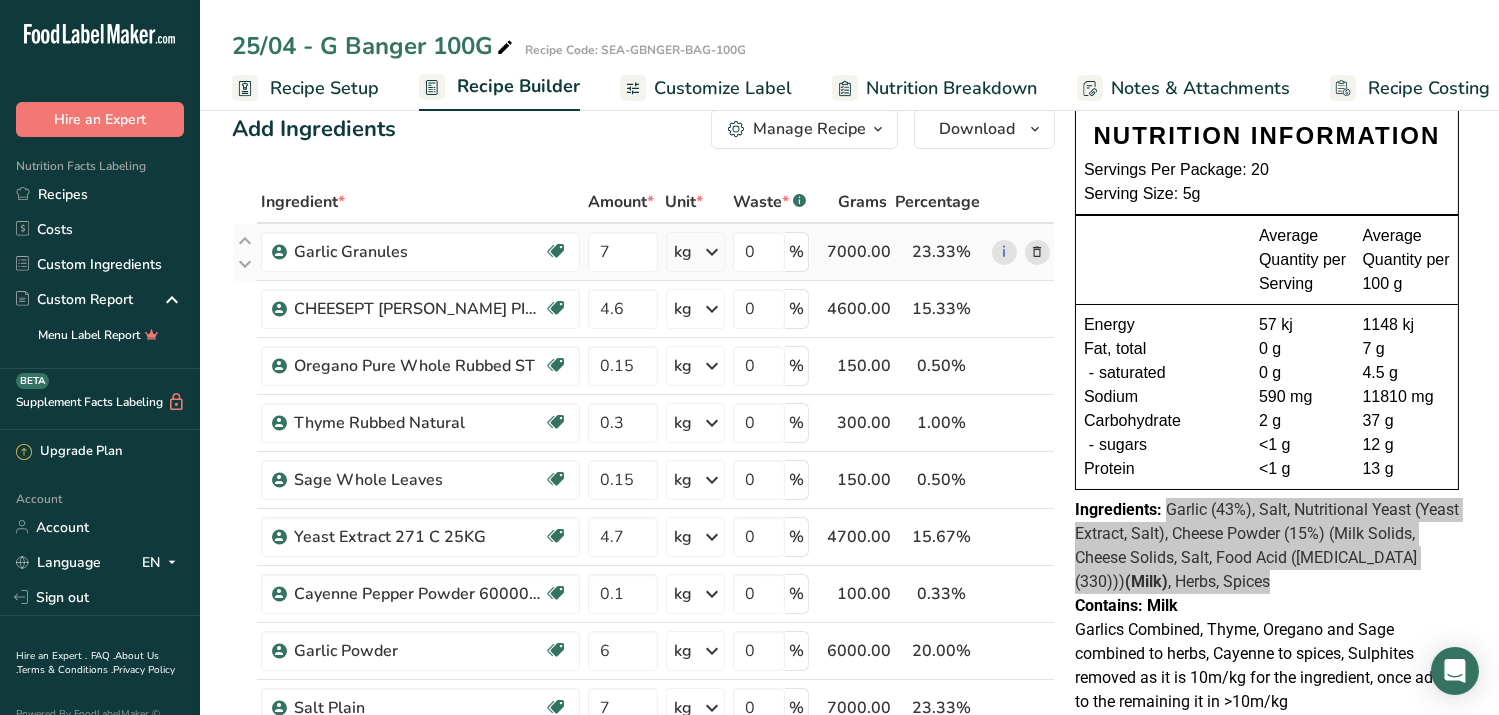 scroll, scrollTop: 41, scrollLeft: 0, axis: vertical 